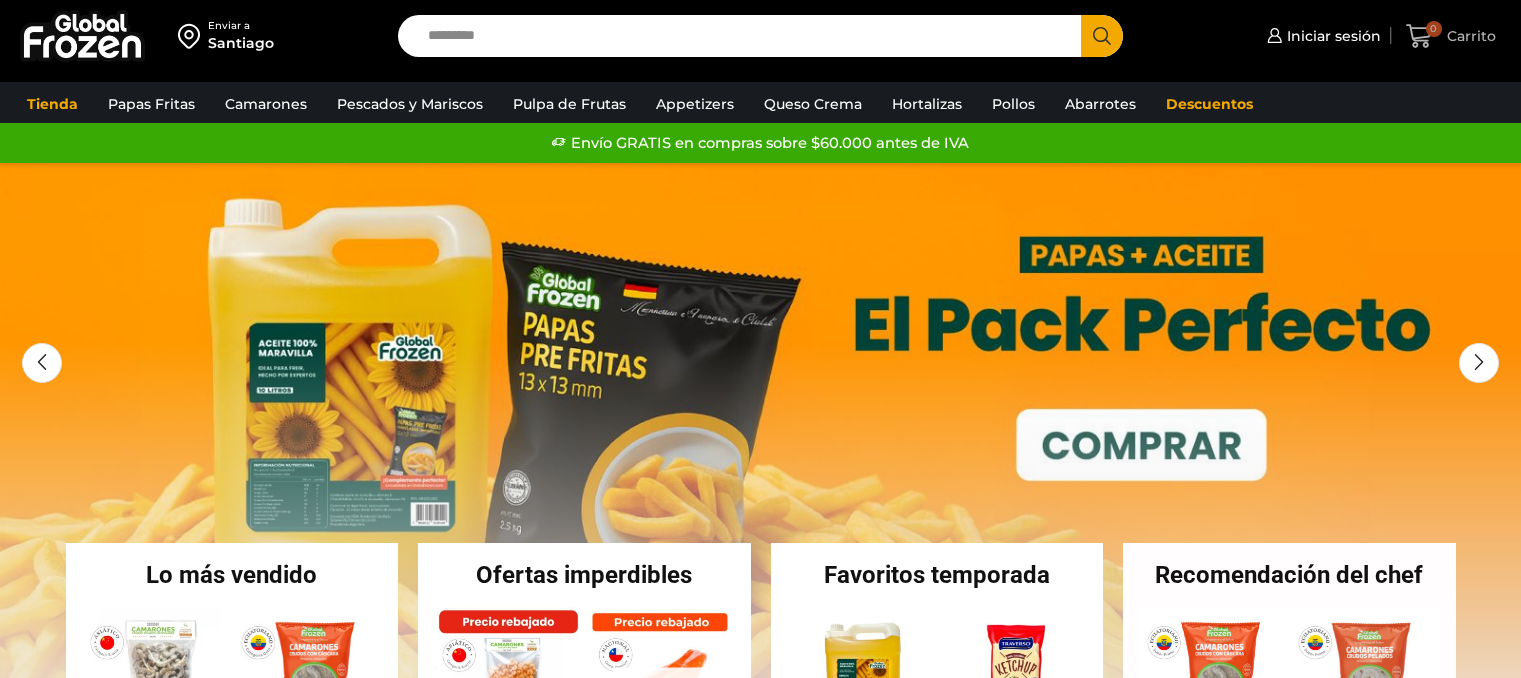 scroll, scrollTop: 0, scrollLeft: 0, axis: both 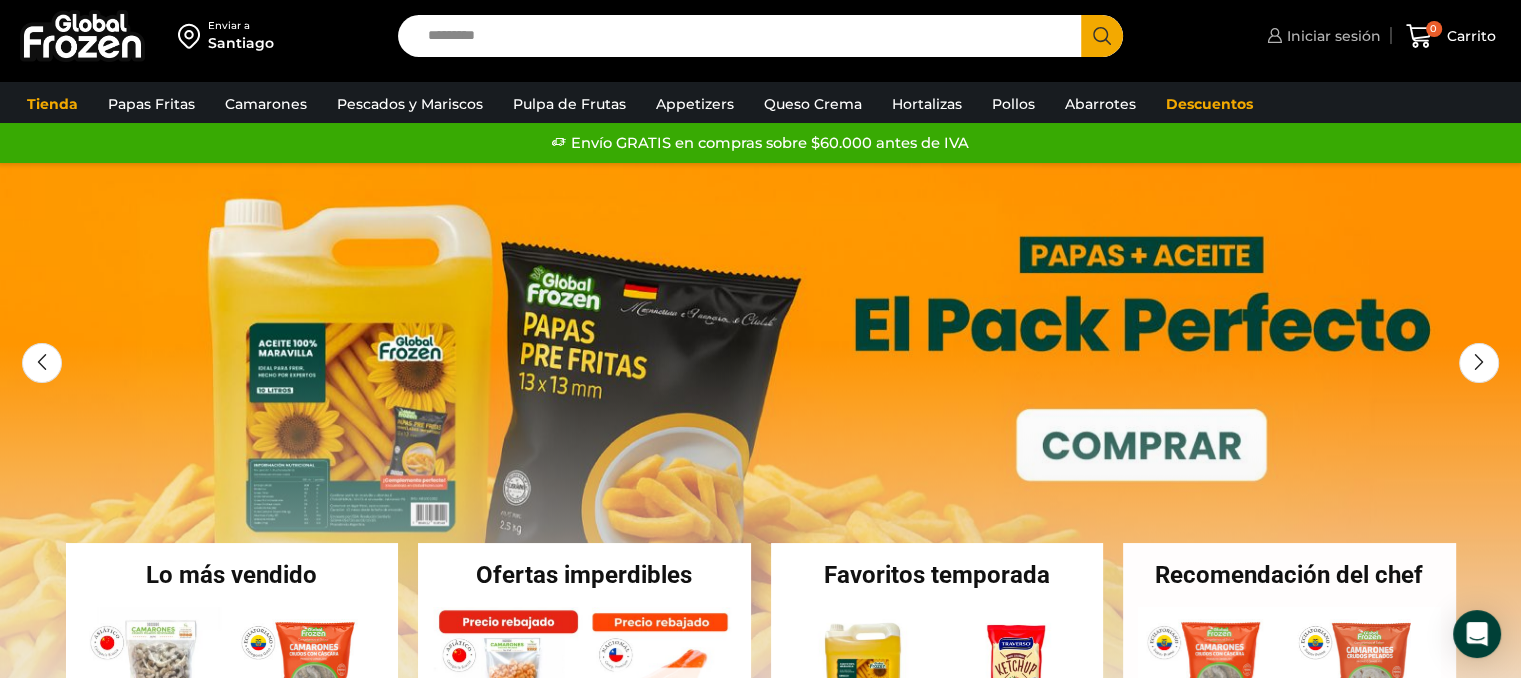 click on "Iniciar sesión" at bounding box center (1331, 36) 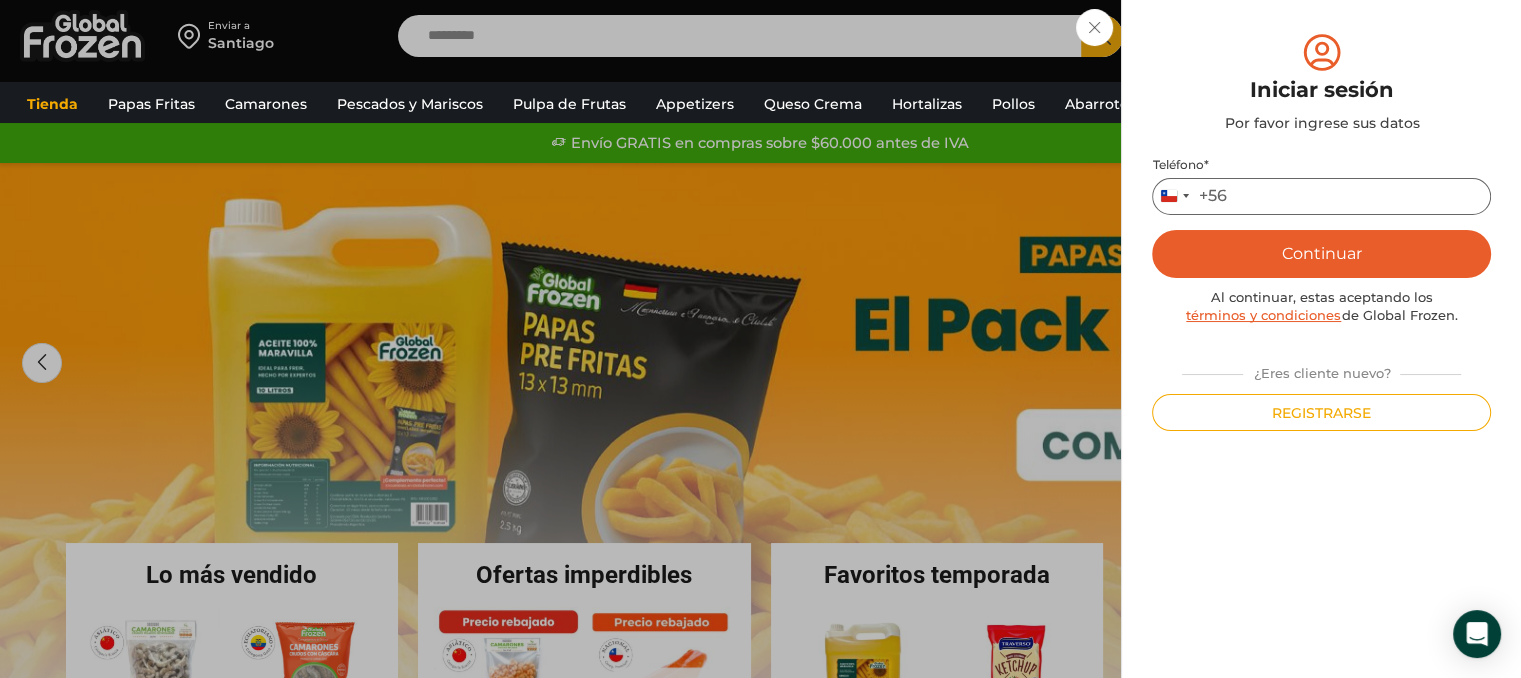 click on "Teléfono
*" at bounding box center (1321, 196) 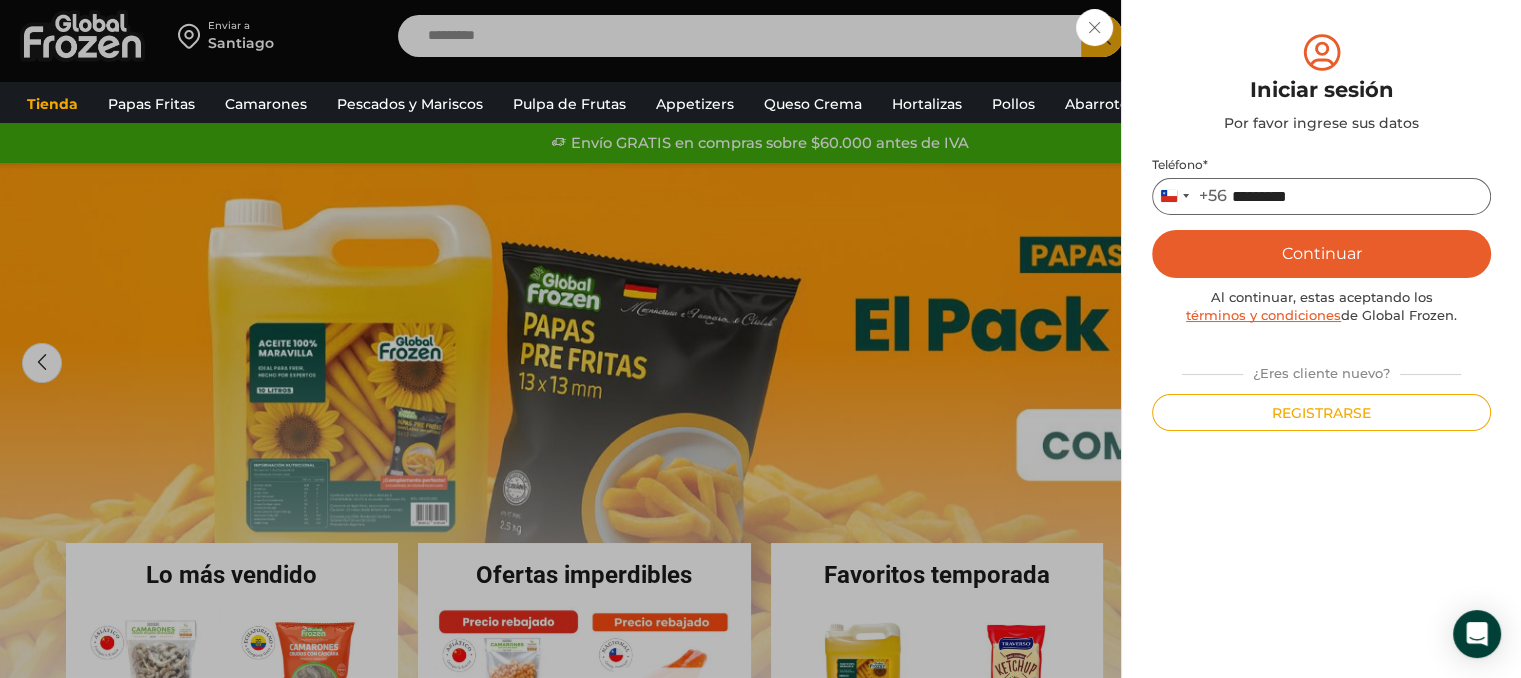 type on "*********" 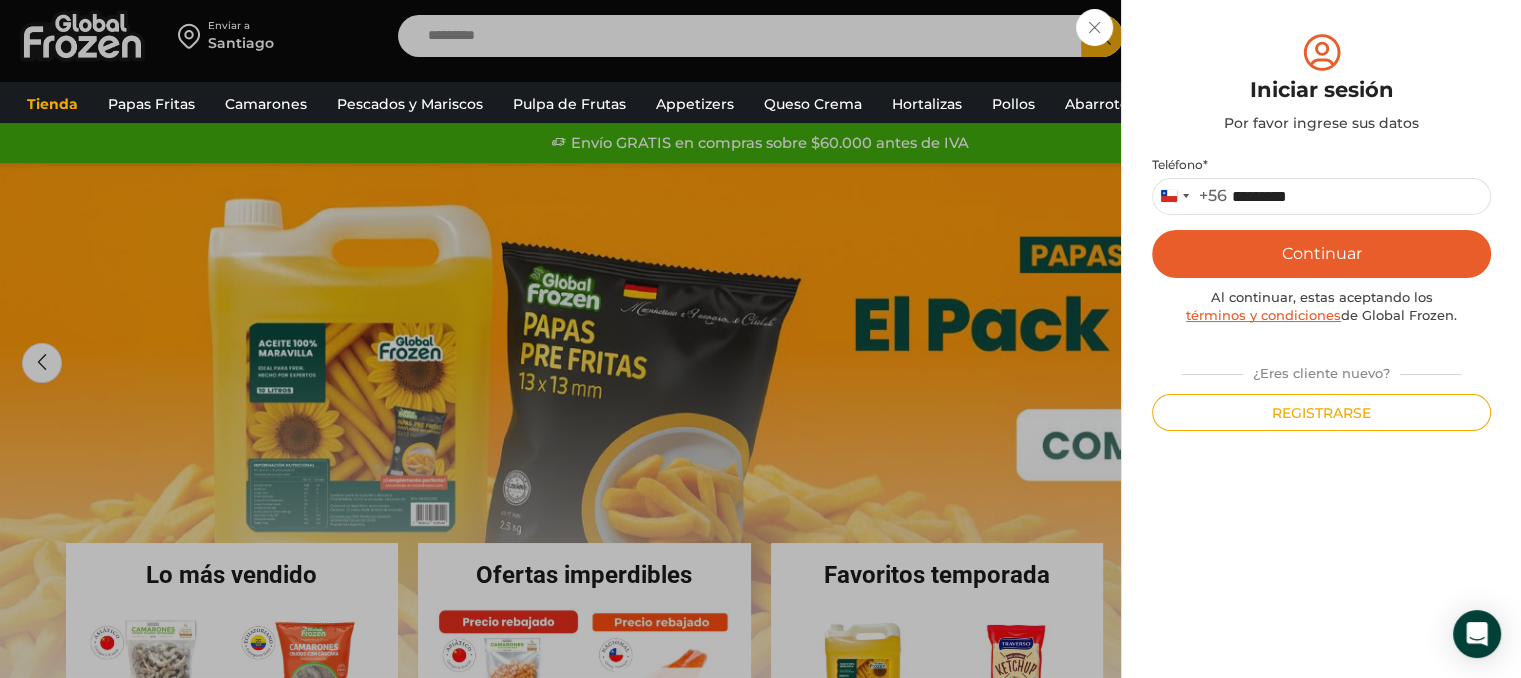 click on "Continuar" at bounding box center [1321, 254] 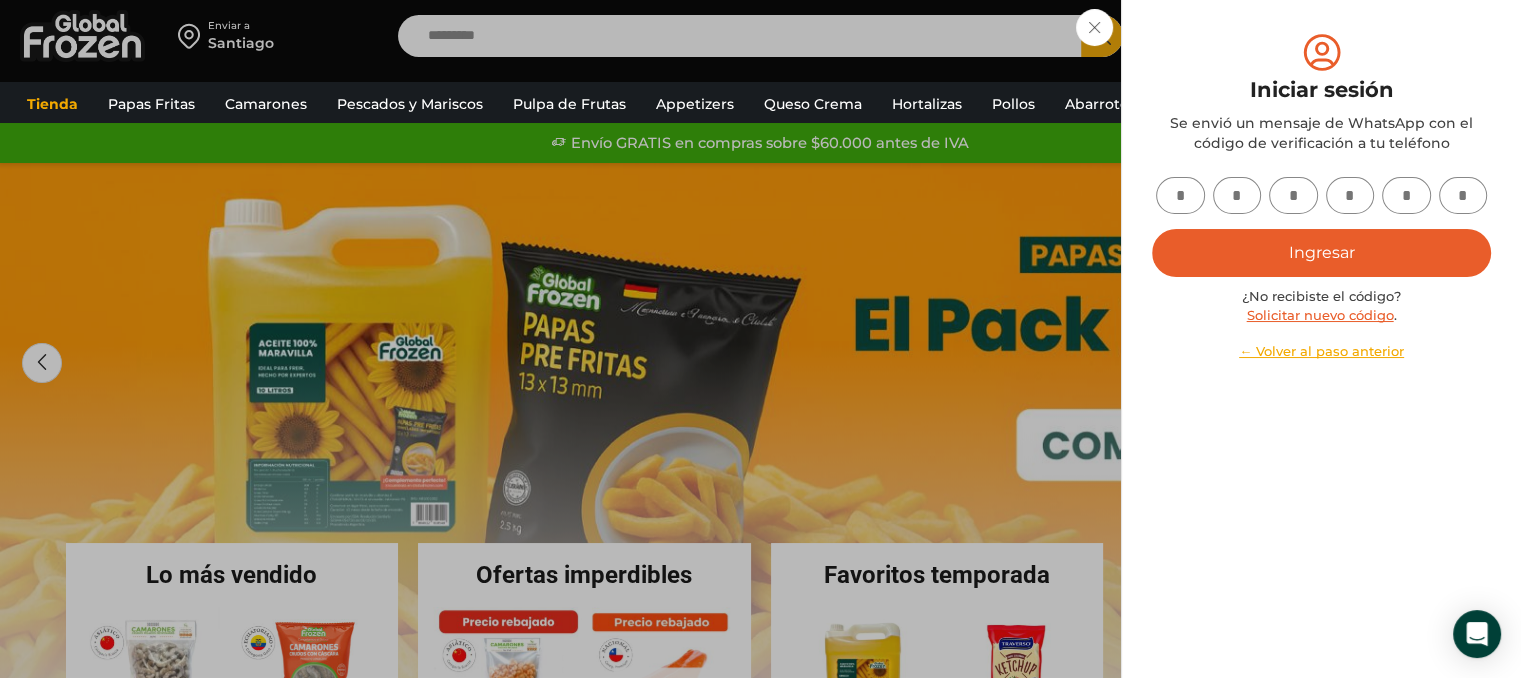 click at bounding box center (1180, 195) 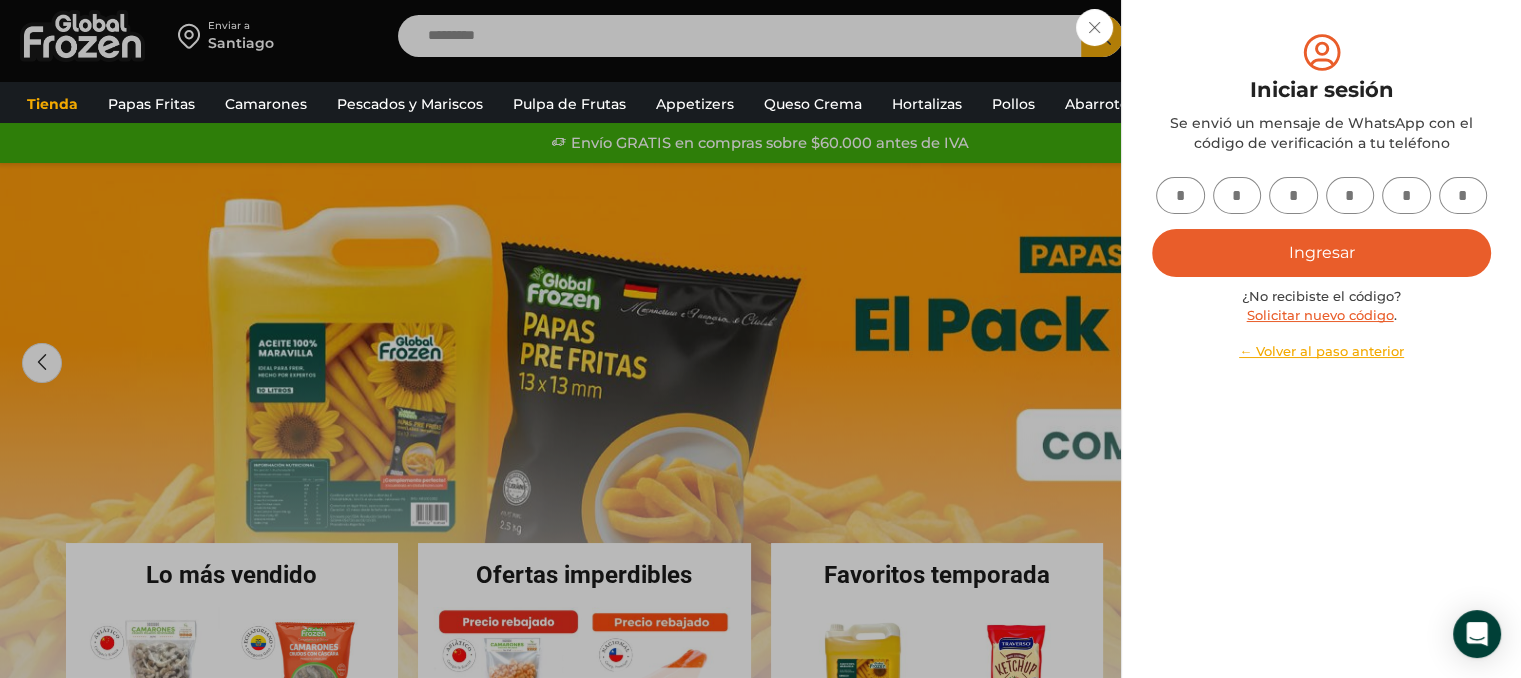 type on "*" 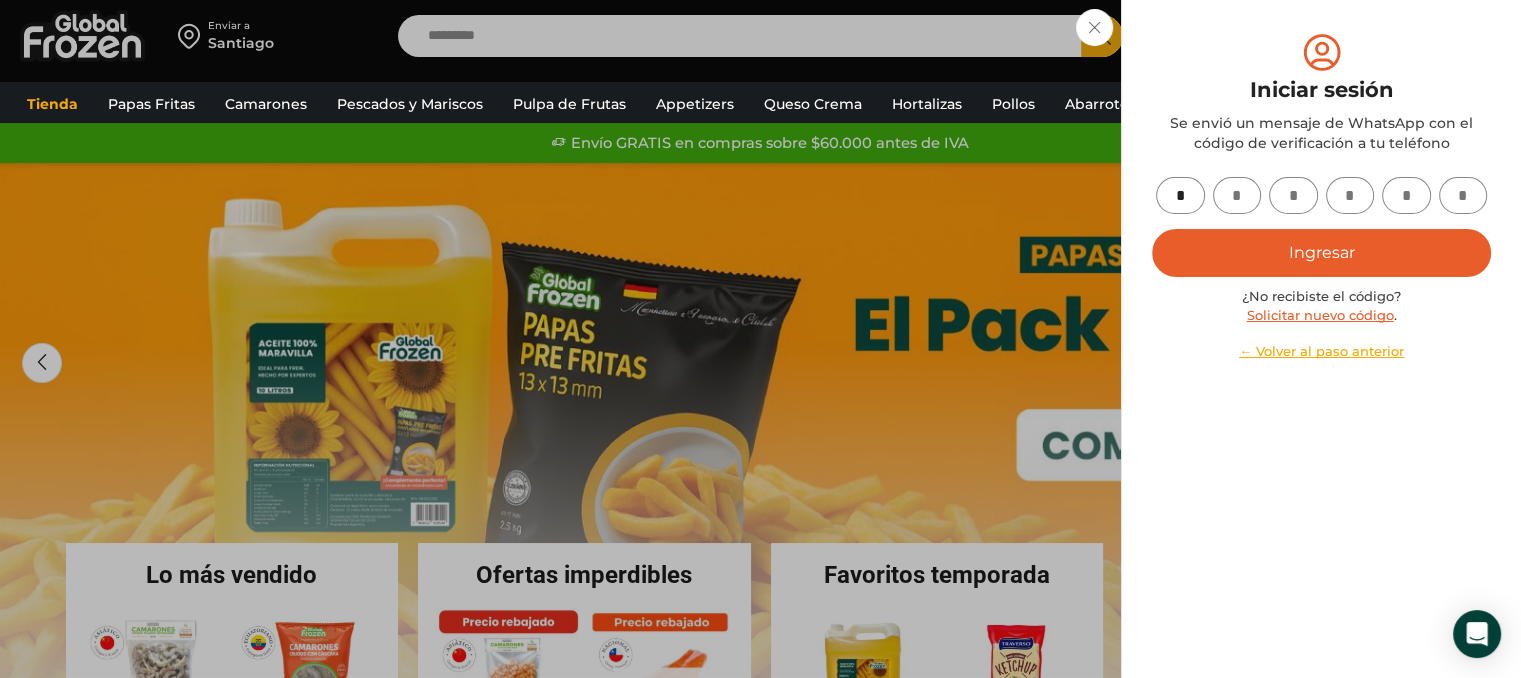 type on "*" 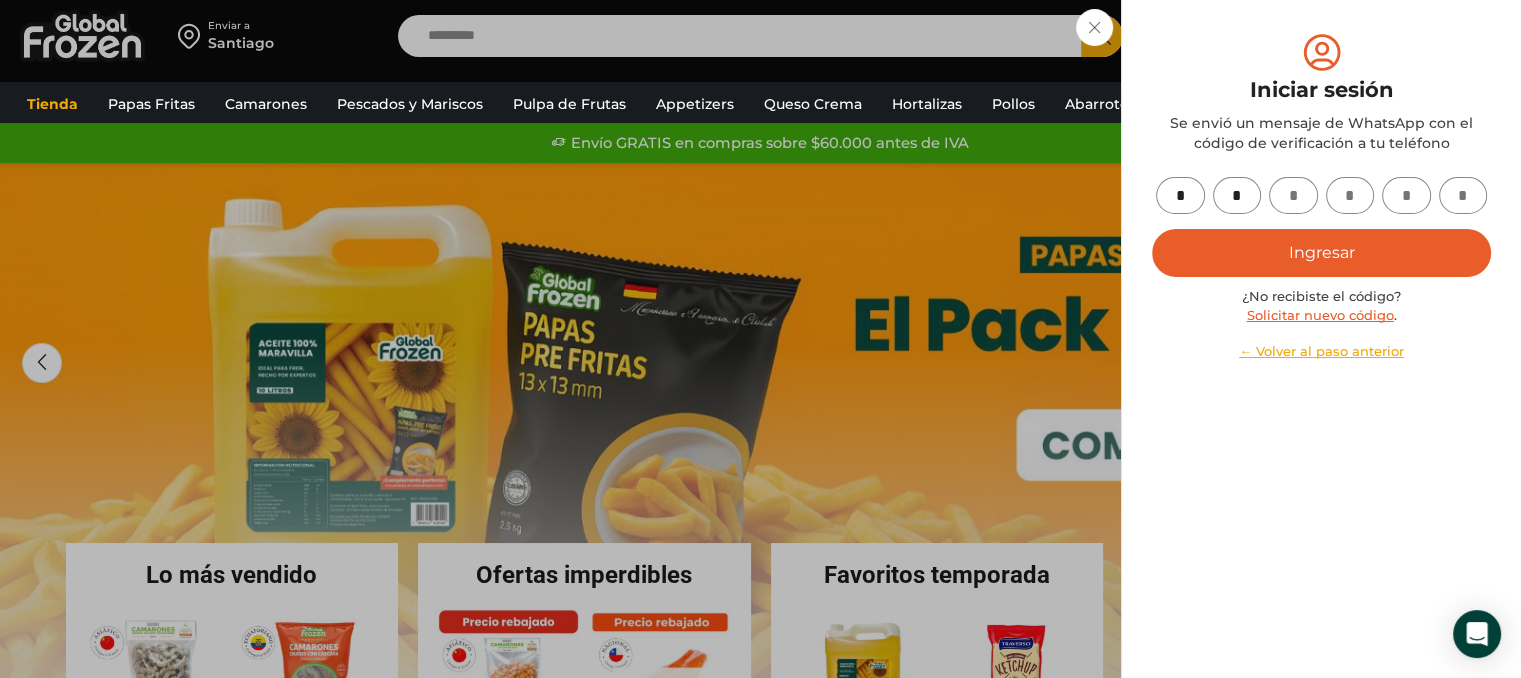 type on "*" 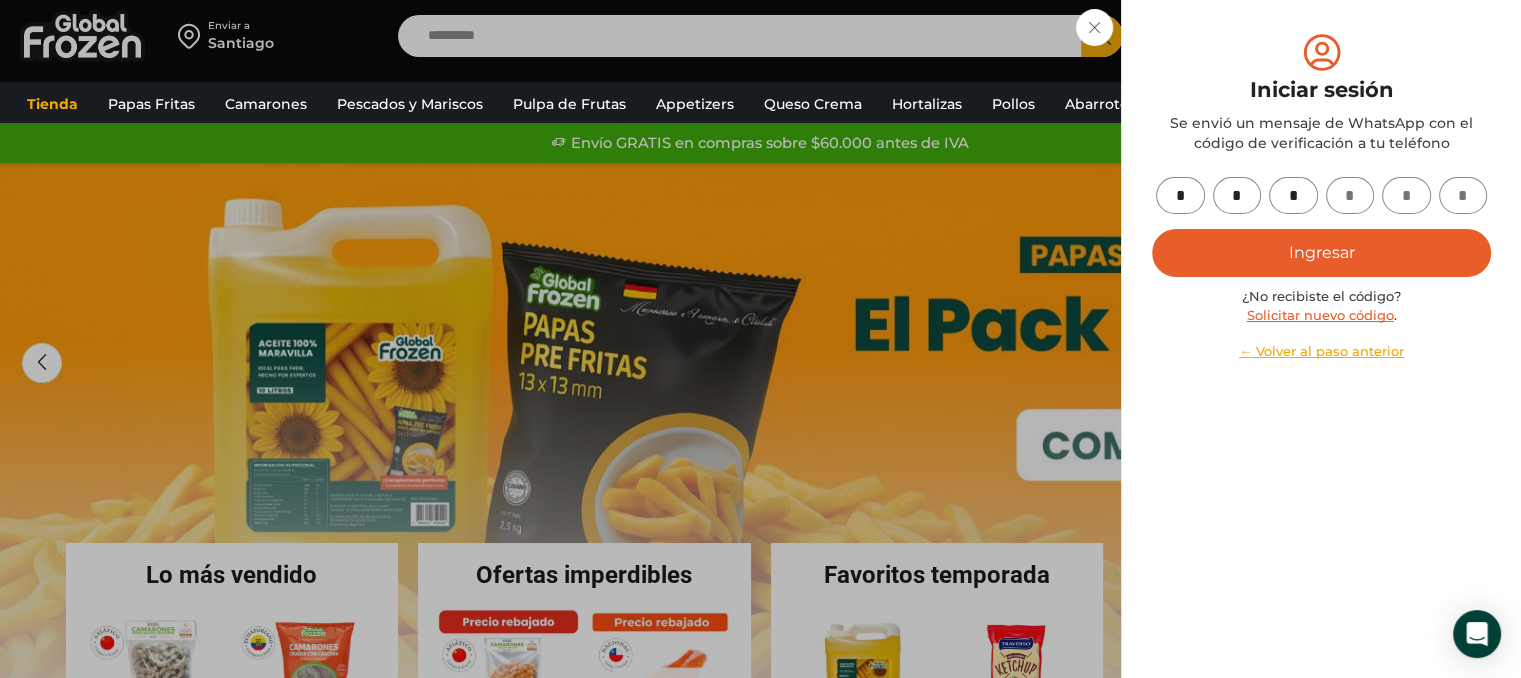 type on "*" 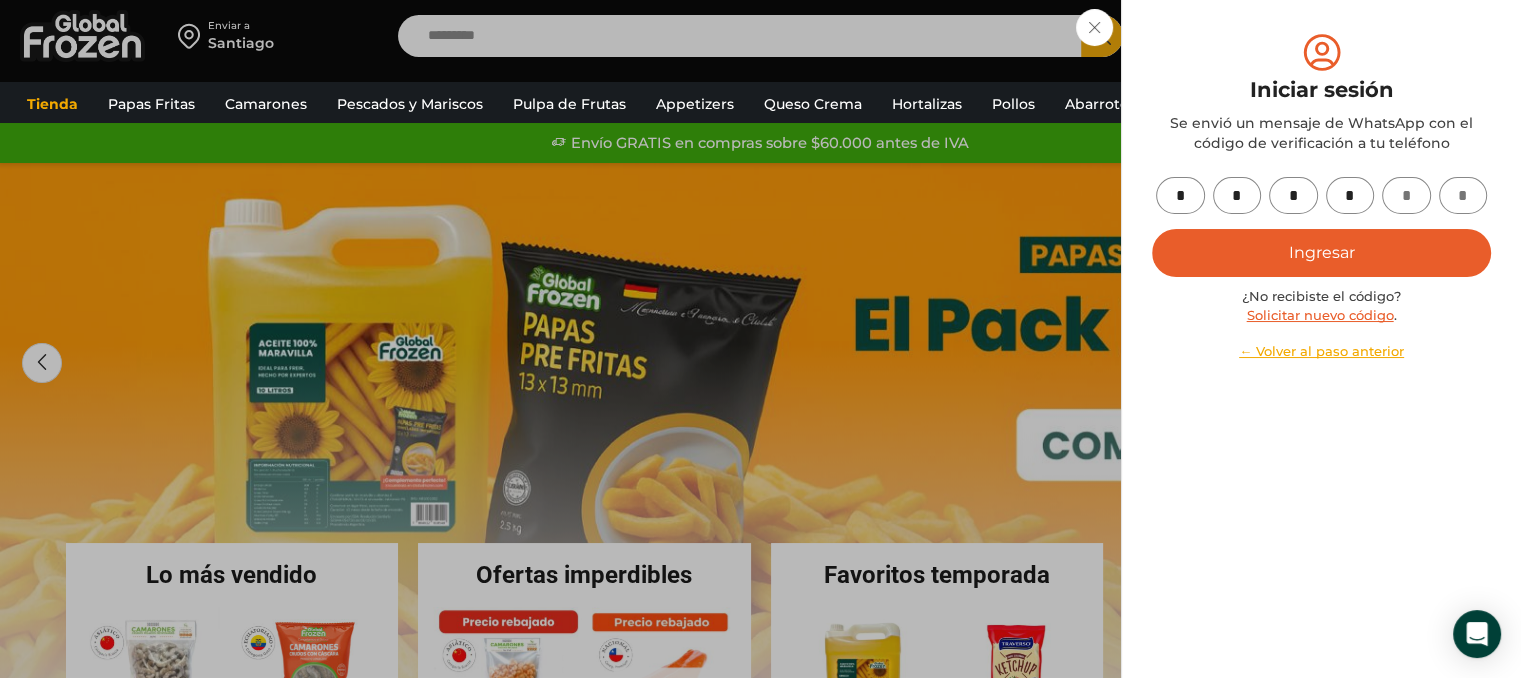 type on "*" 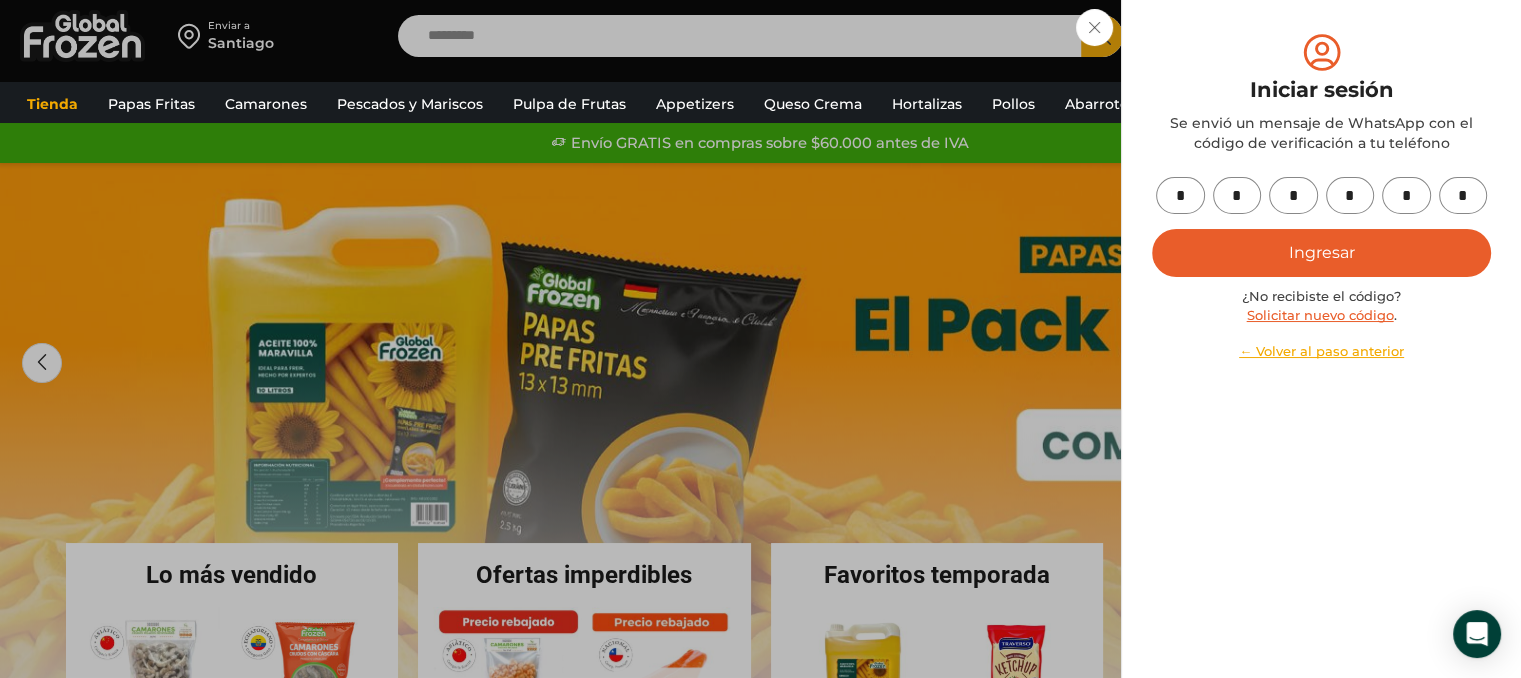 type on "*" 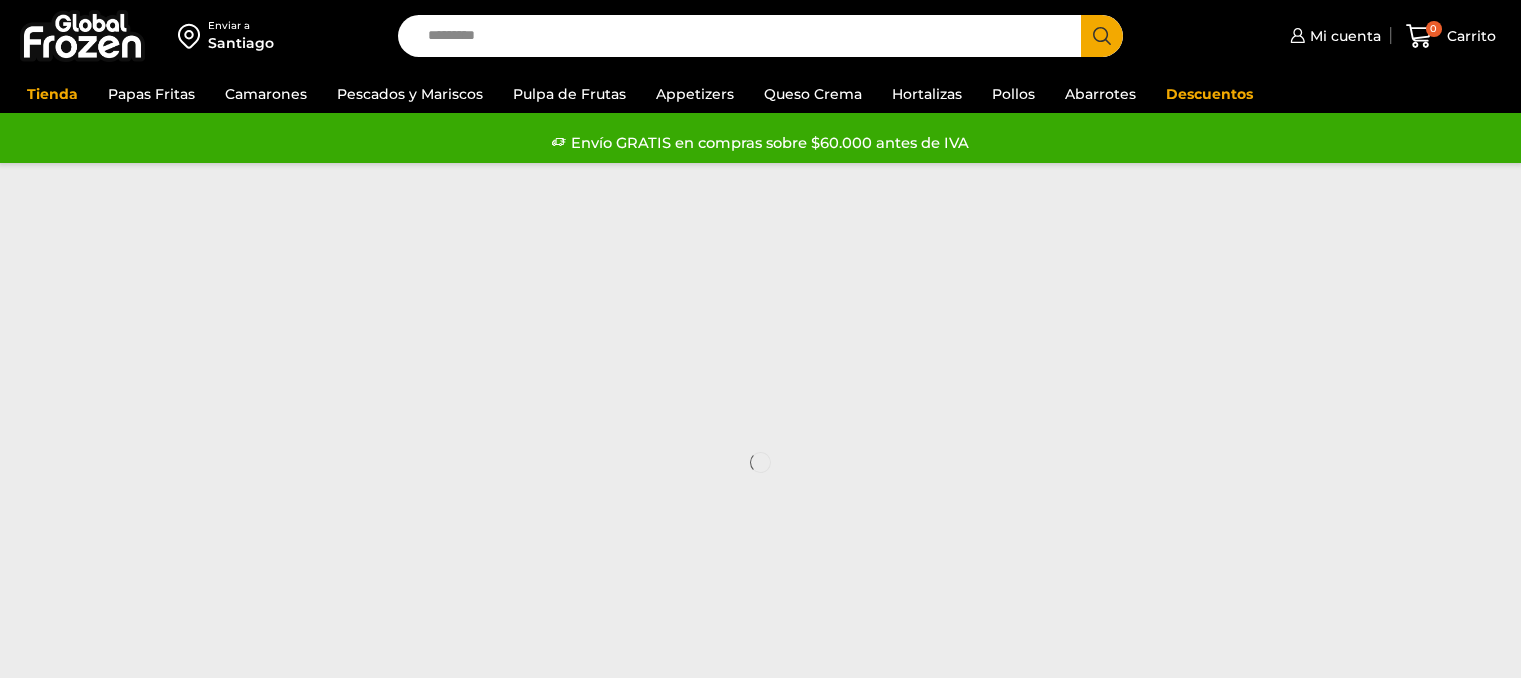 scroll, scrollTop: 0, scrollLeft: 0, axis: both 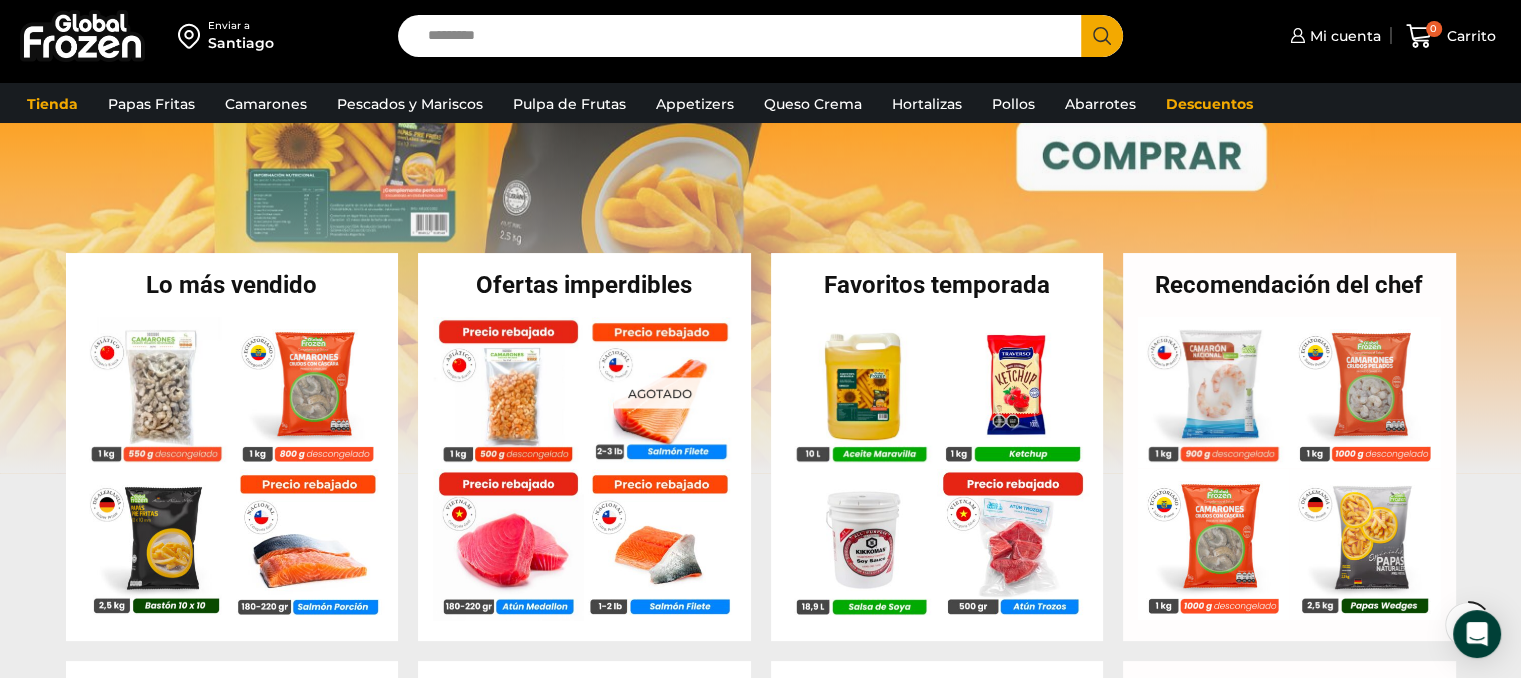 click on "Ofertas imperdibles
En stock
Camarón Cocido Pelado Very Small – Bronze – Caja 10 kg
$ 2.850
Agregar al carrito
Vista Rápida
Agotado" at bounding box center [584, 447] 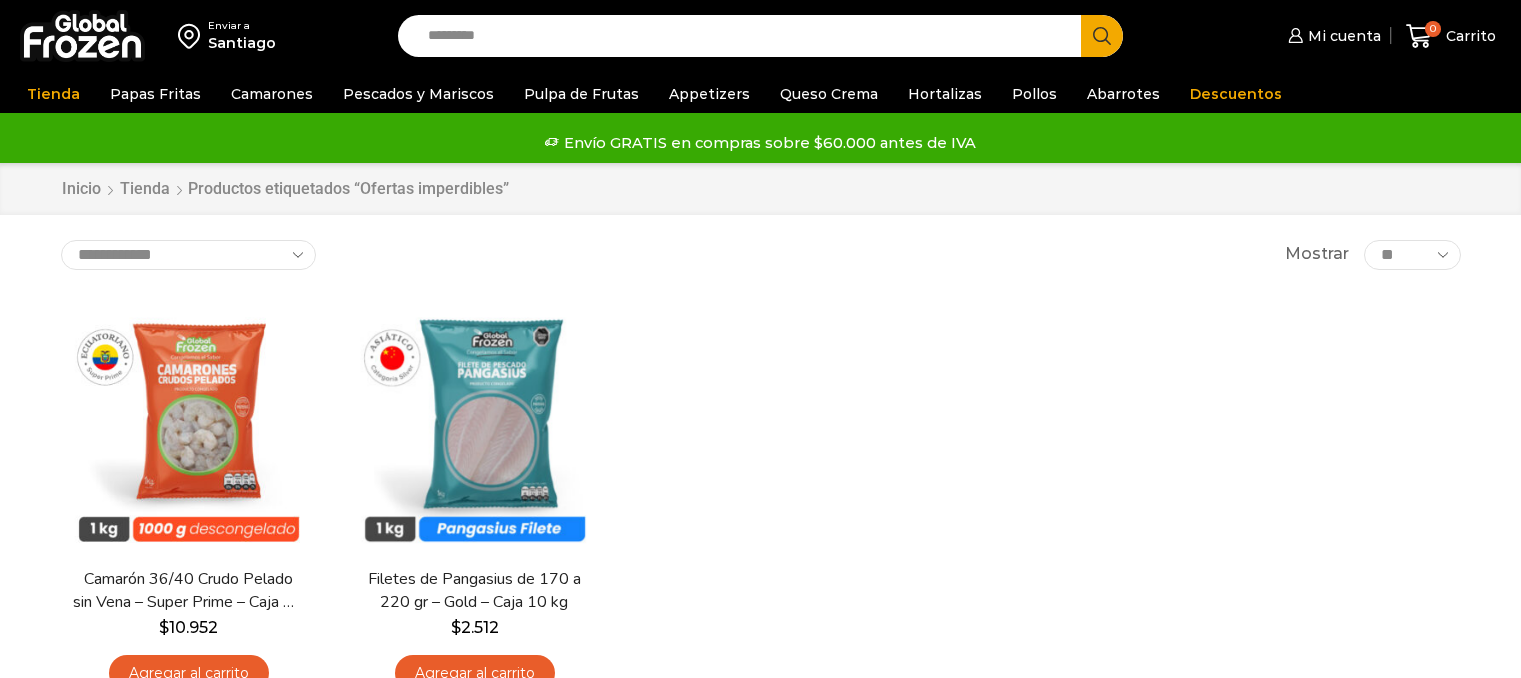 scroll, scrollTop: 0, scrollLeft: 0, axis: both 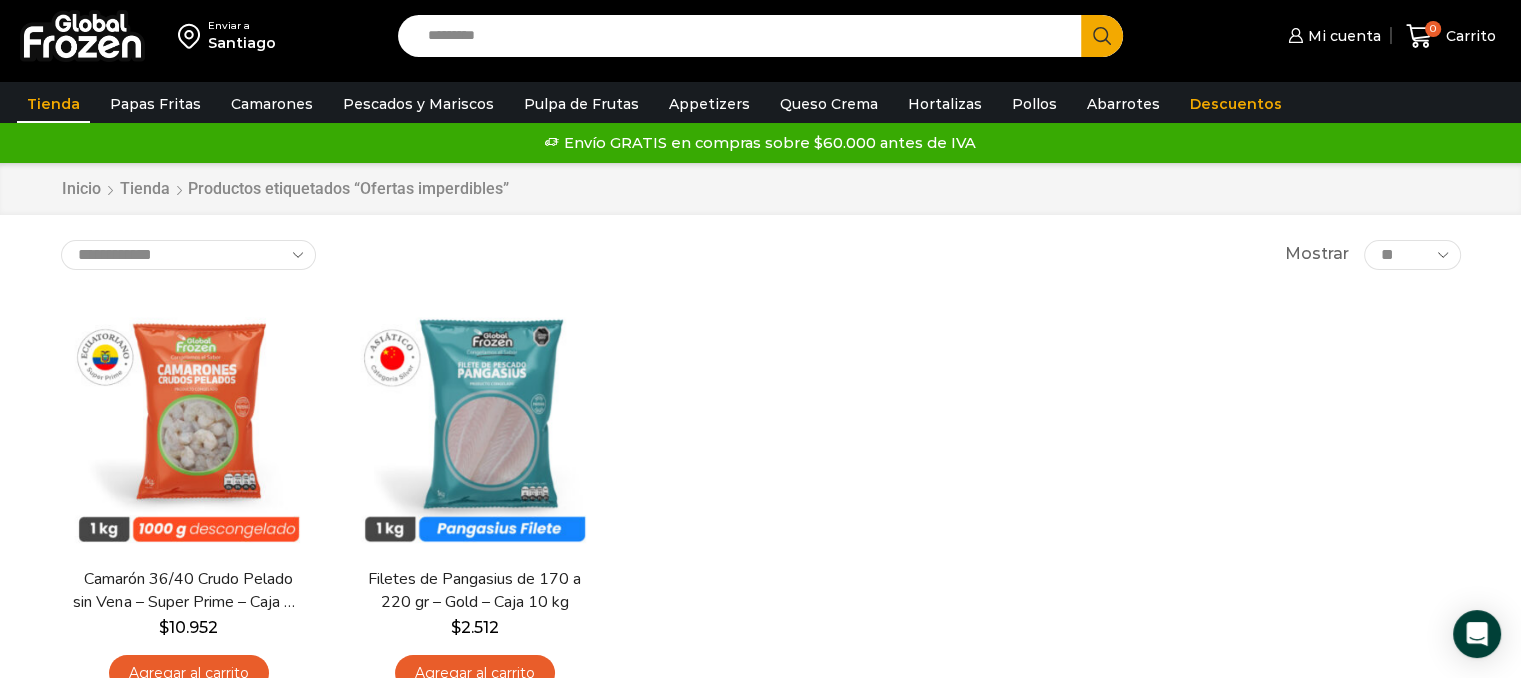 click on "Tienda" at bounding box center (53, 104) 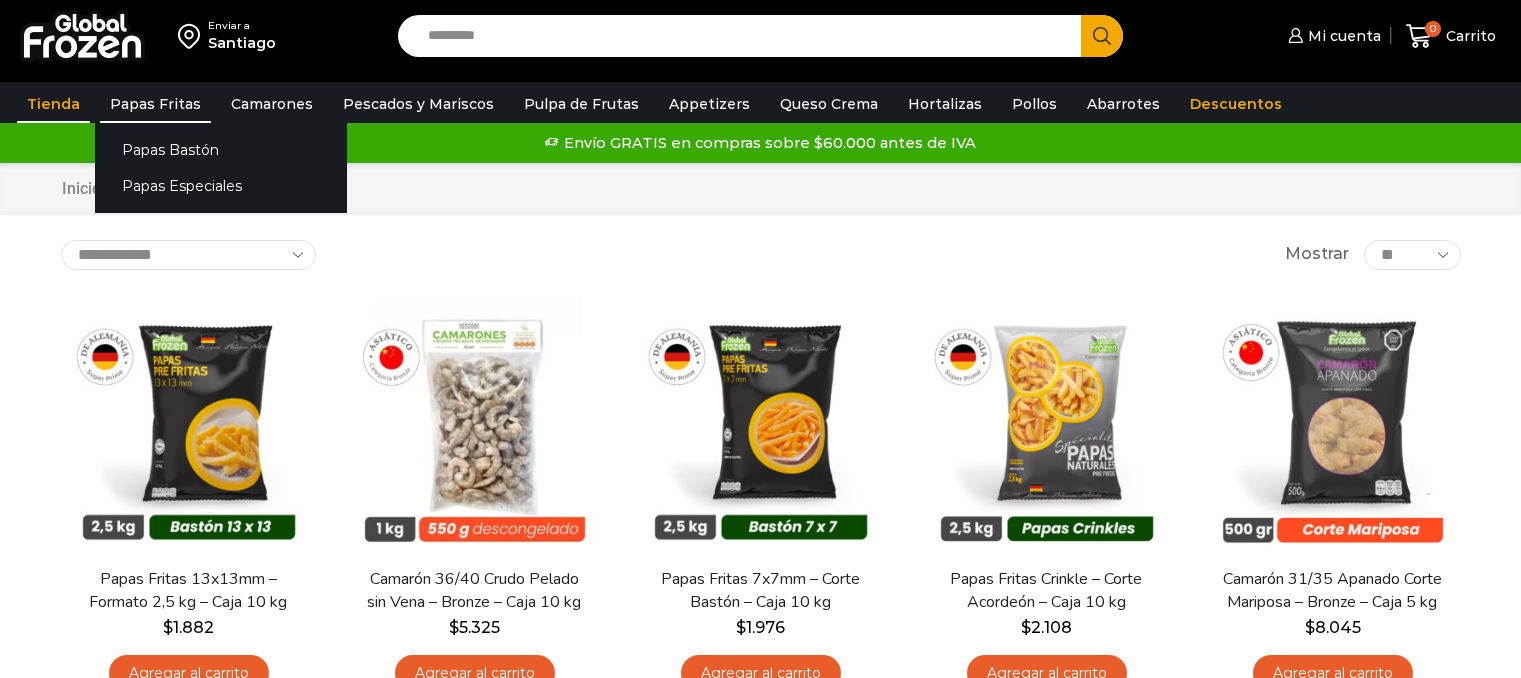 scroll, scrollTop: 0, scrollLeft: 0, axis: both 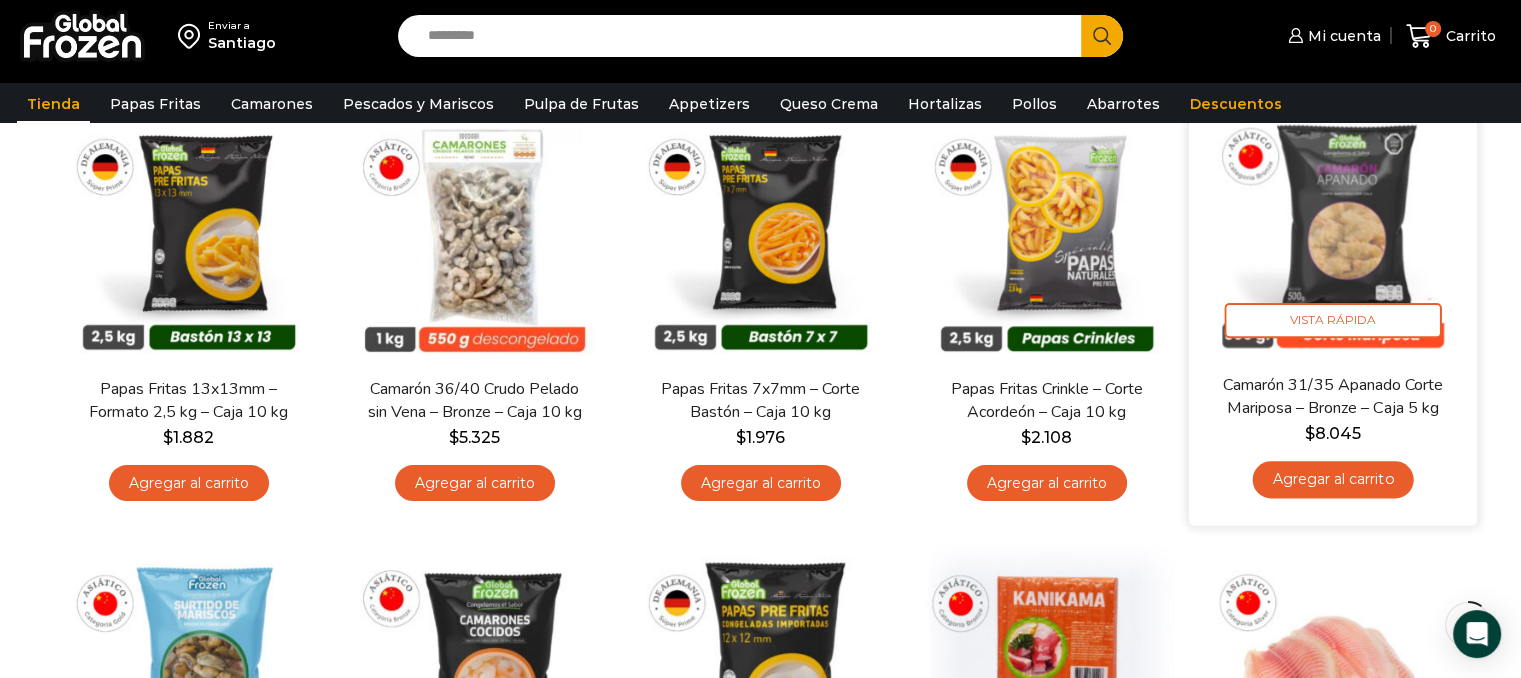 click on "Agregar al carrito" at bounding box center (1332, 479) 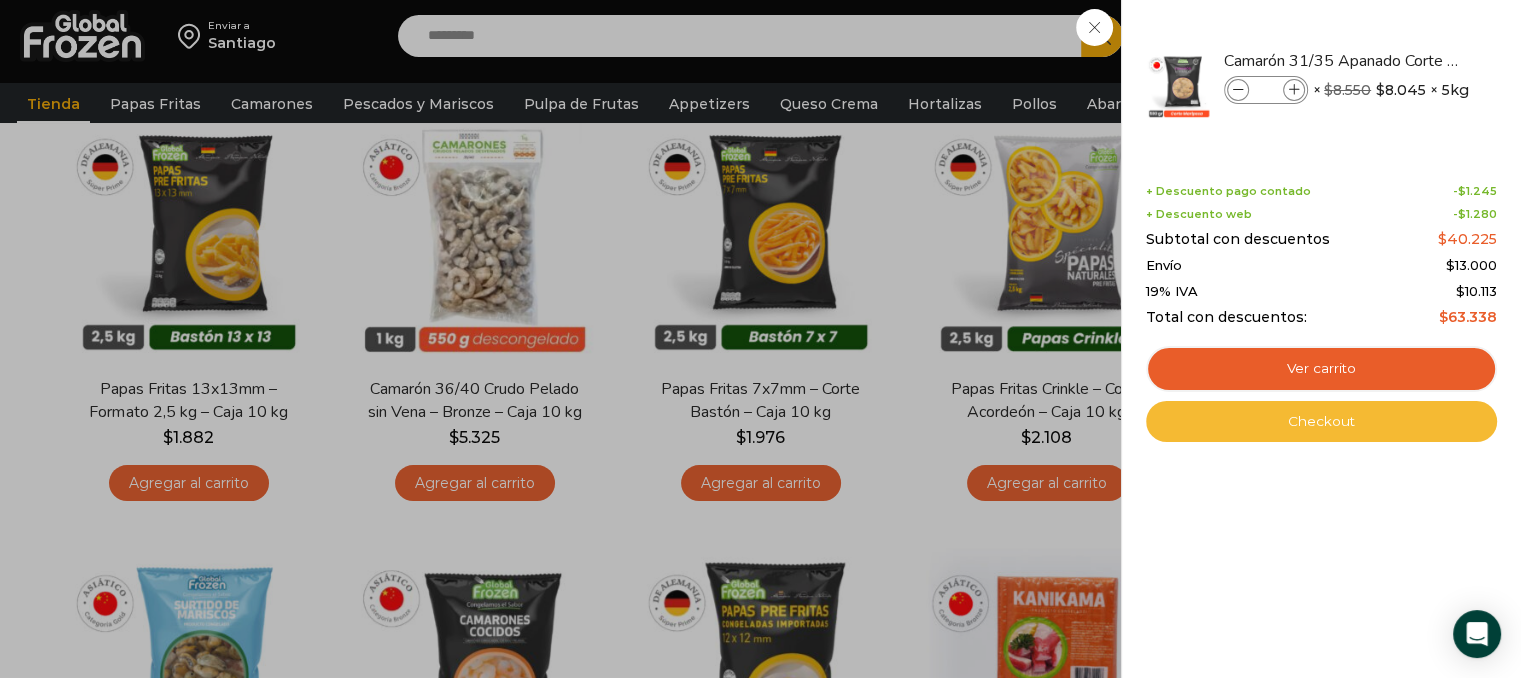 click on "Checkout" at bounding box center (1321, 422) 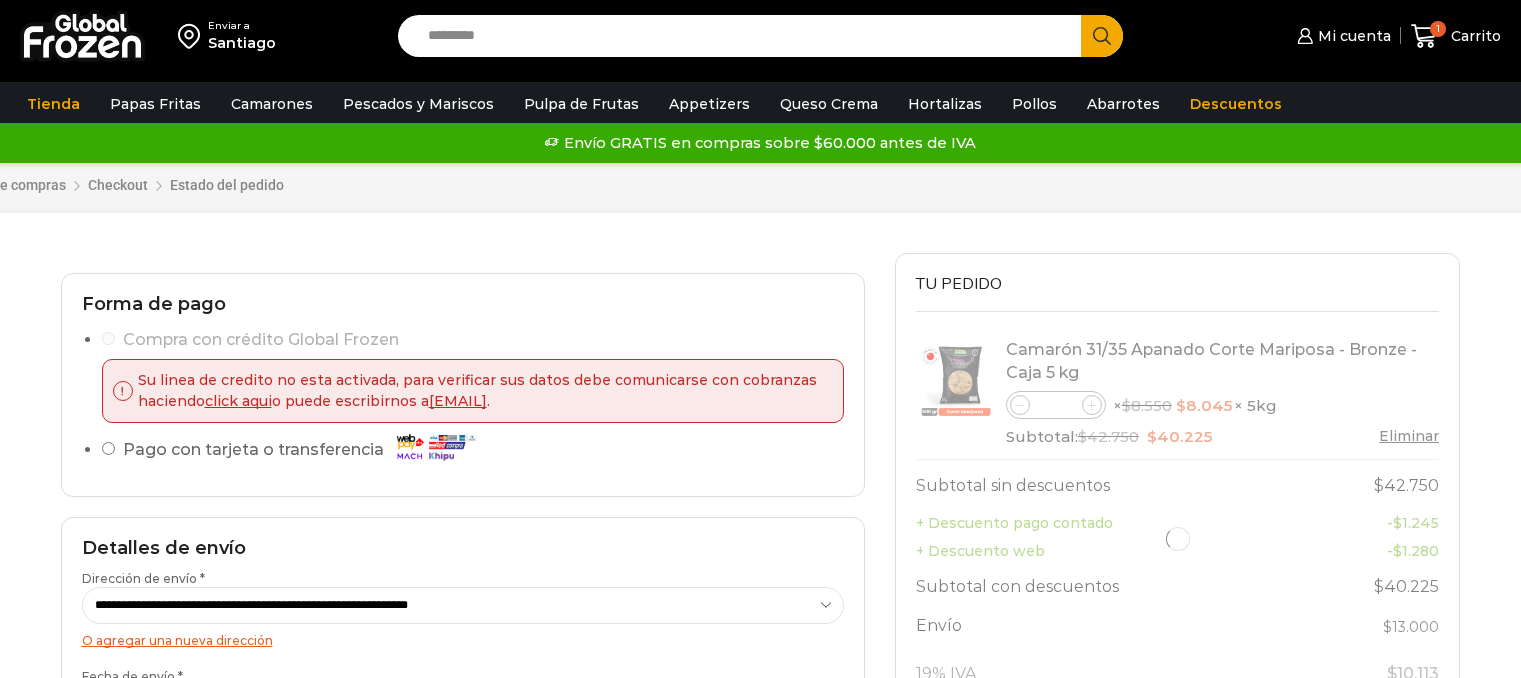 scroll, scrollTop: 0, scrollLeft: 0, axis: both 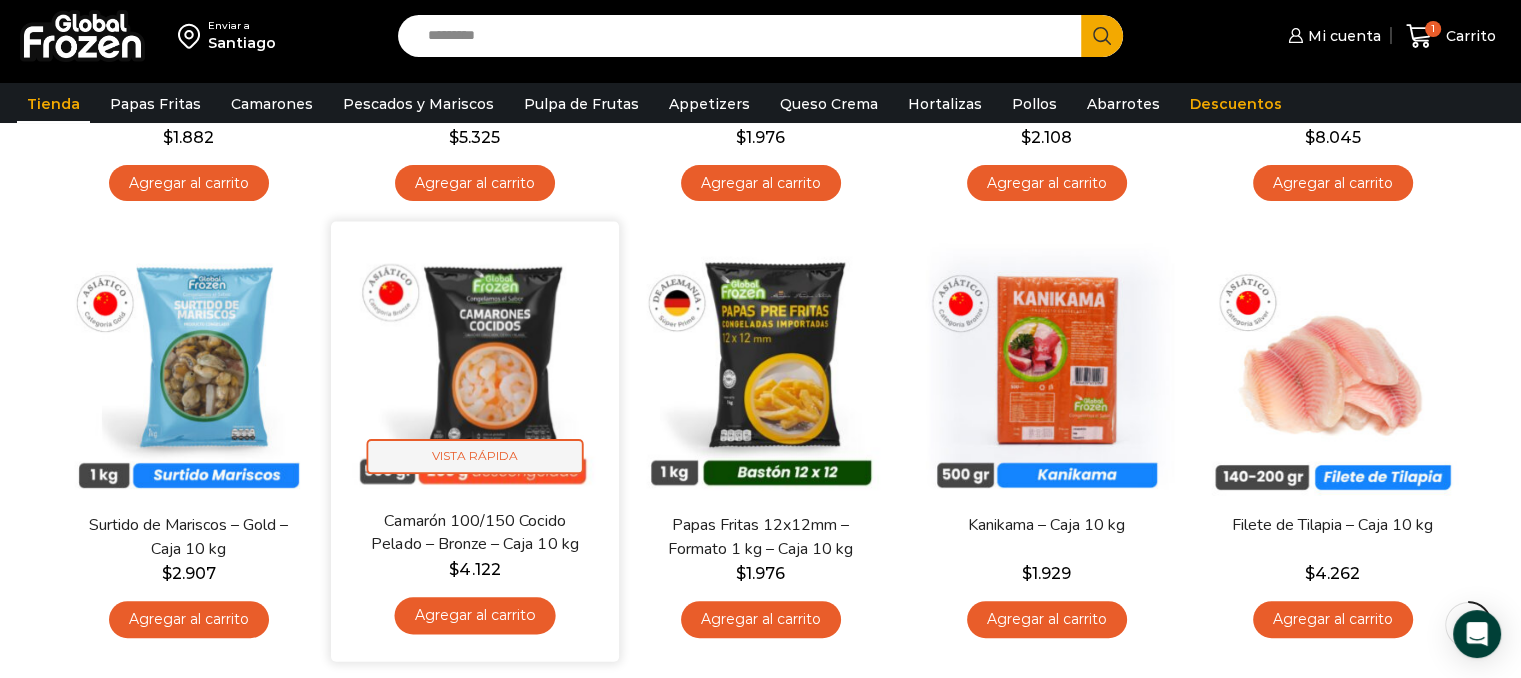 click on "Vista Rápida" at bounding box center [474, 456] 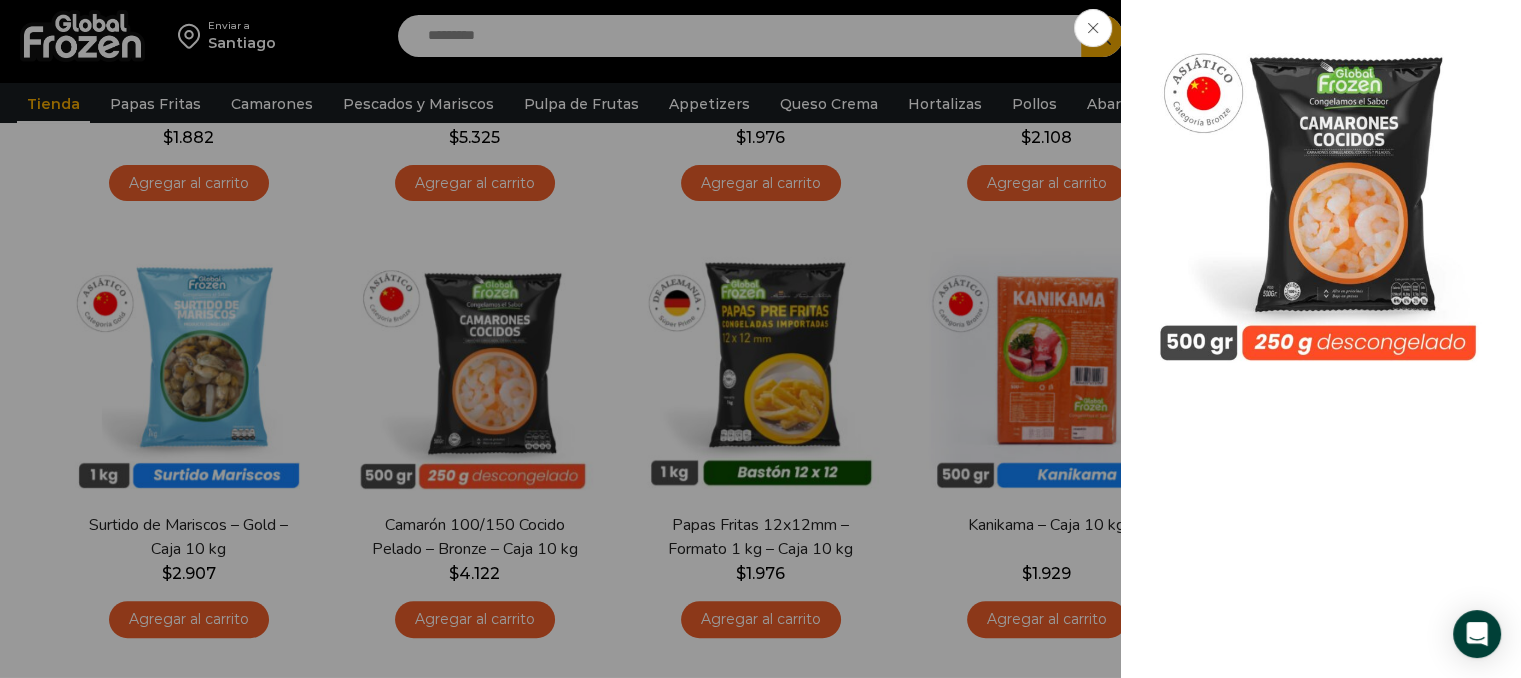 click on "Camarón 100/150 Cocido Pelado - Bronze - Caja 10 kg
$ 4.380   Original price was: $4.380. $ 4.122 Current price is: $4.122.   + IVA  x kg
$ 41.220   + IVA  x caja
Precio al contado
Nuestro camarón asiático cocido y pelado es la elección perfecta para puntos de venta que desean ofrecer un buen producto a un precio conveniente.
Listo para usar, sin necesidad de cocción ni limpieza, este camarón ofrece una solución rápida y versátil, ideal para una amplia variedad de preparaciones culinarias.
$ 41.220    + IVA  x caja
Precio al contado" at bounding box center [760, -500] 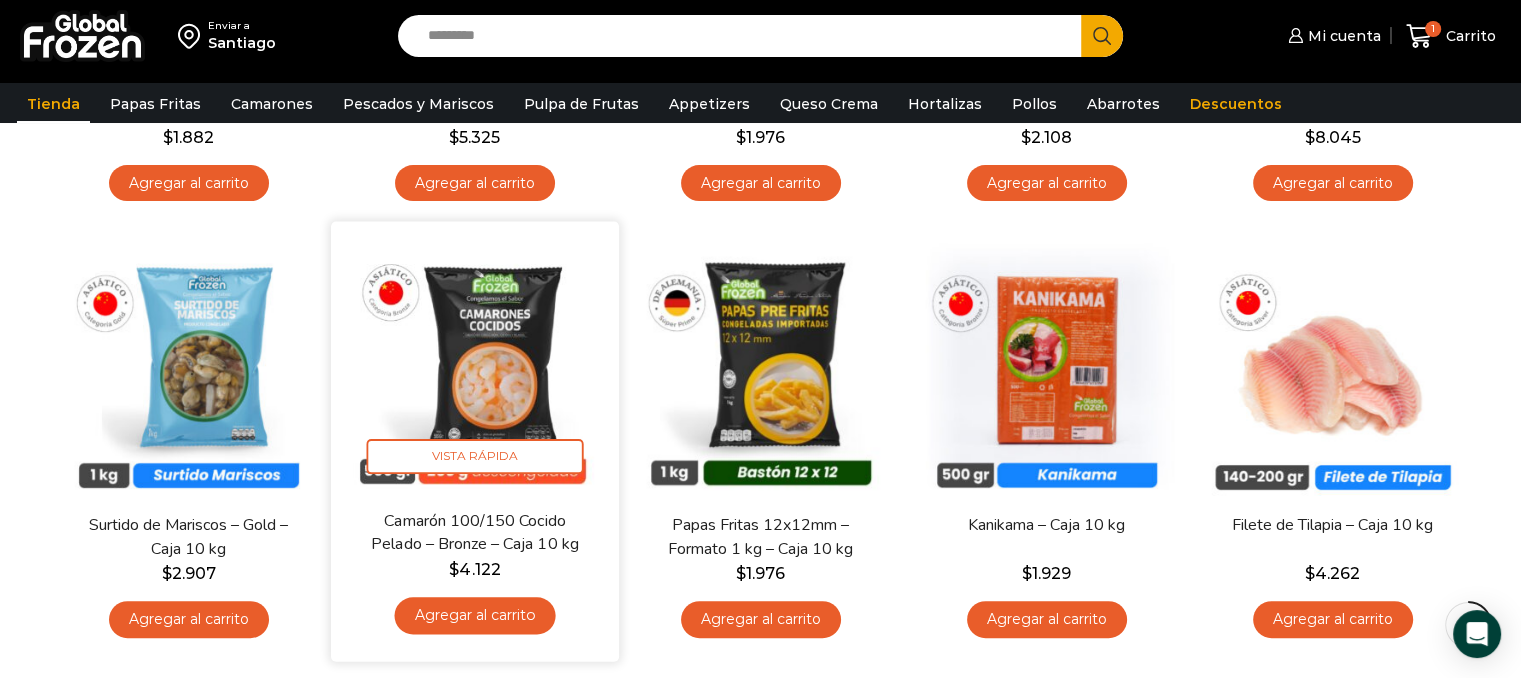click on "Agregar al carrito" at bounding box center [474, 615] 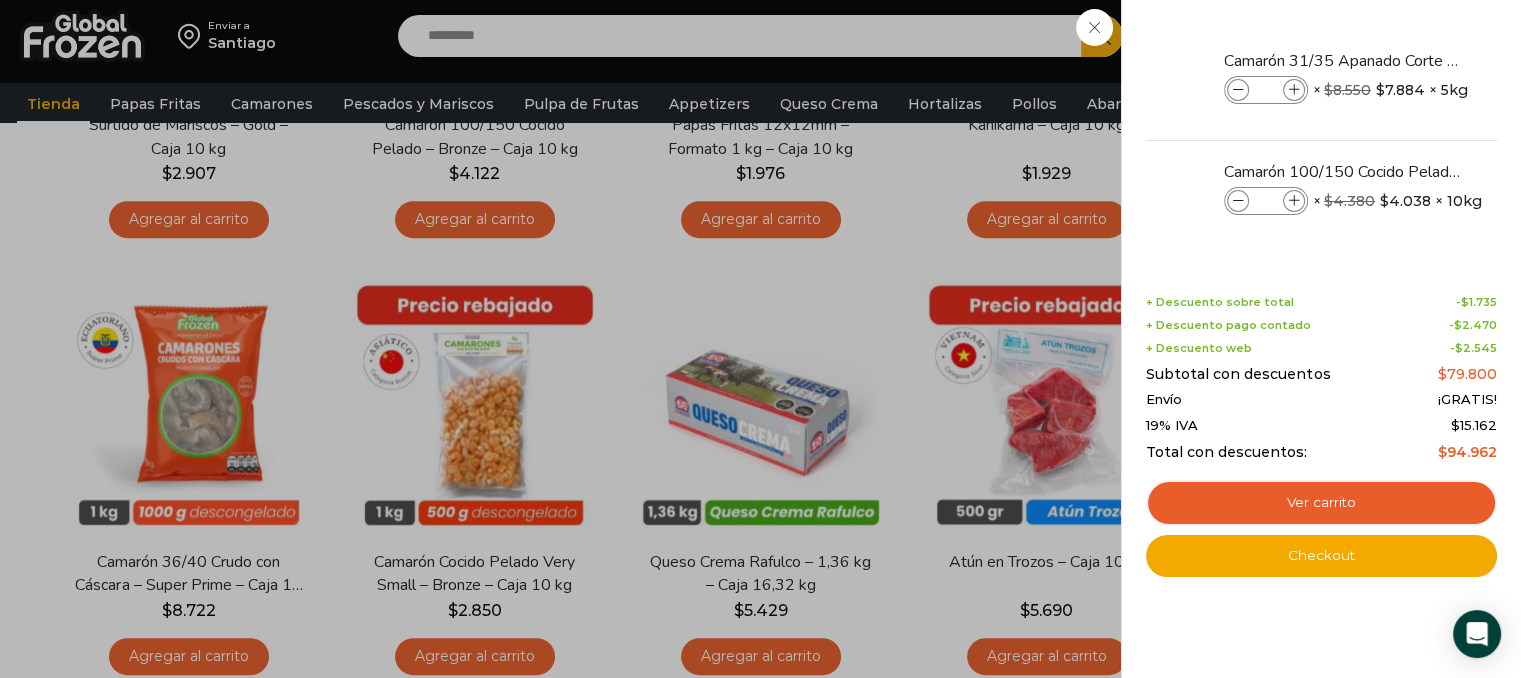 scroll, scrollTop: 1000, scrollLeft: 0, axis: vertical 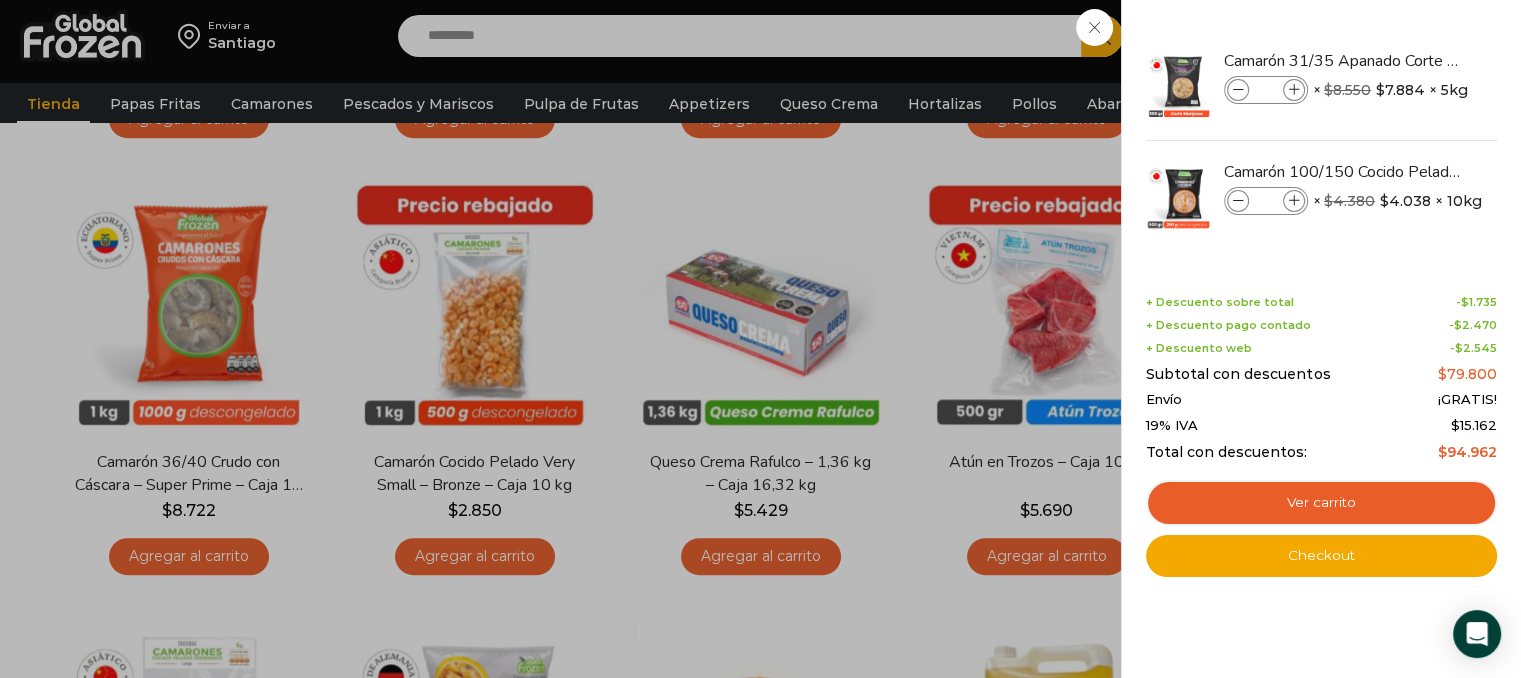 click on "2
Carrito
2
2
Shopping Cart
*" at bounding box center [1451, 36] 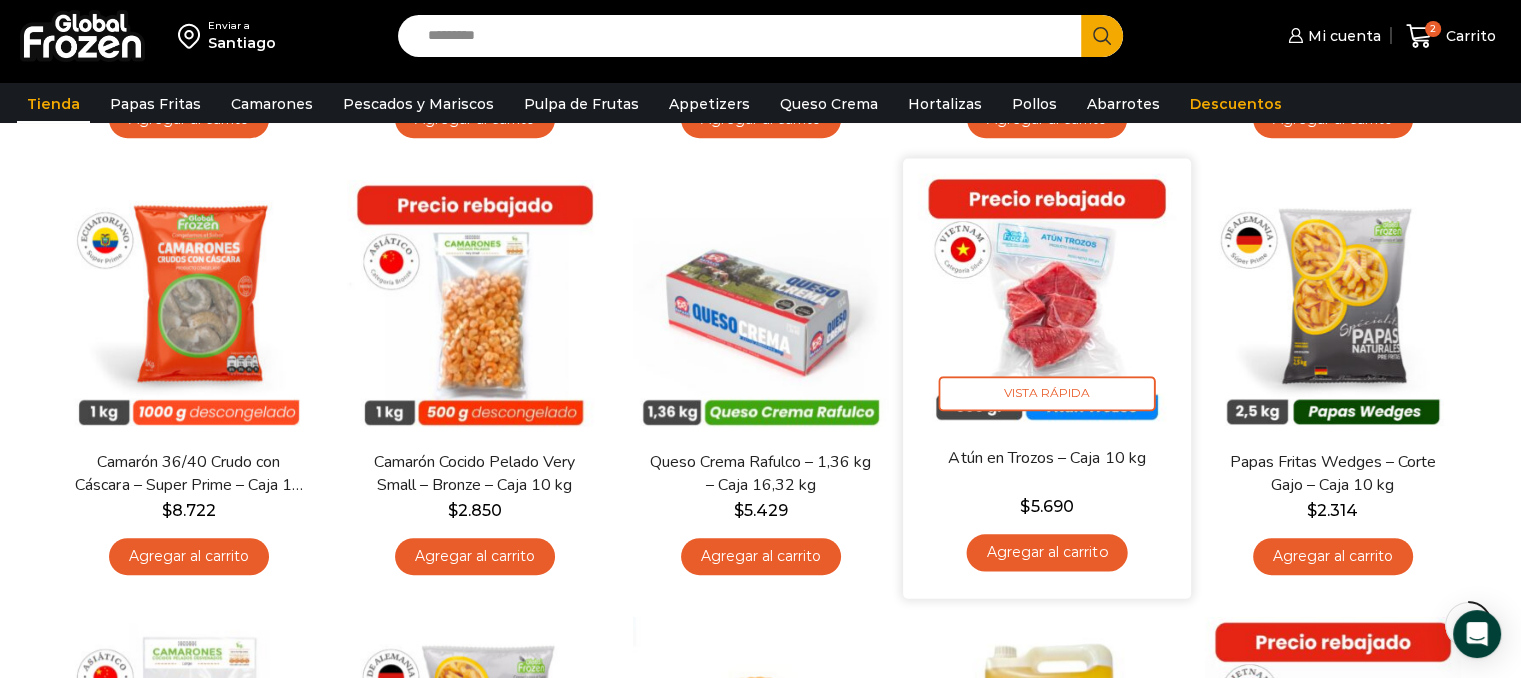 click on "Agregar al carrito" at bounding box center [1046, 552] 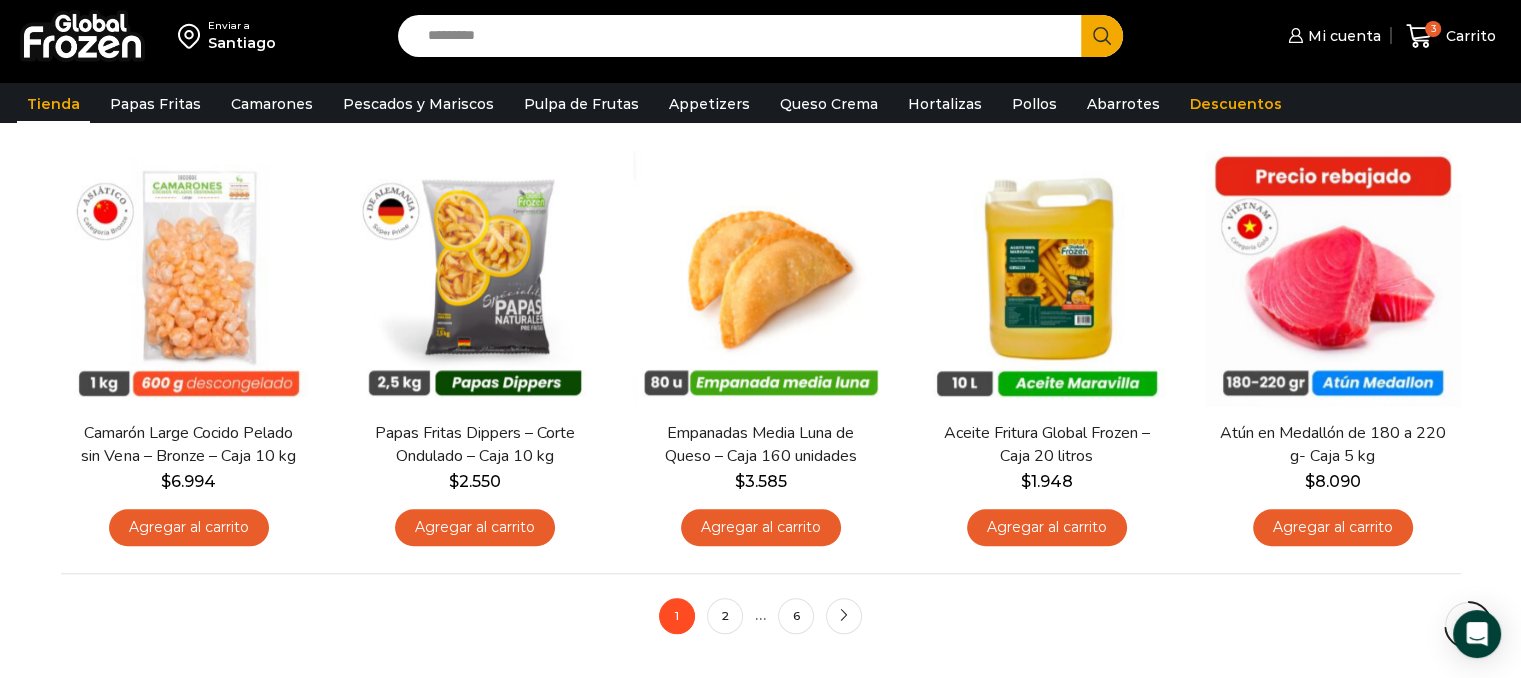 scroll, scrollTop: 1500, scrollLeft: 0, axis: vertical 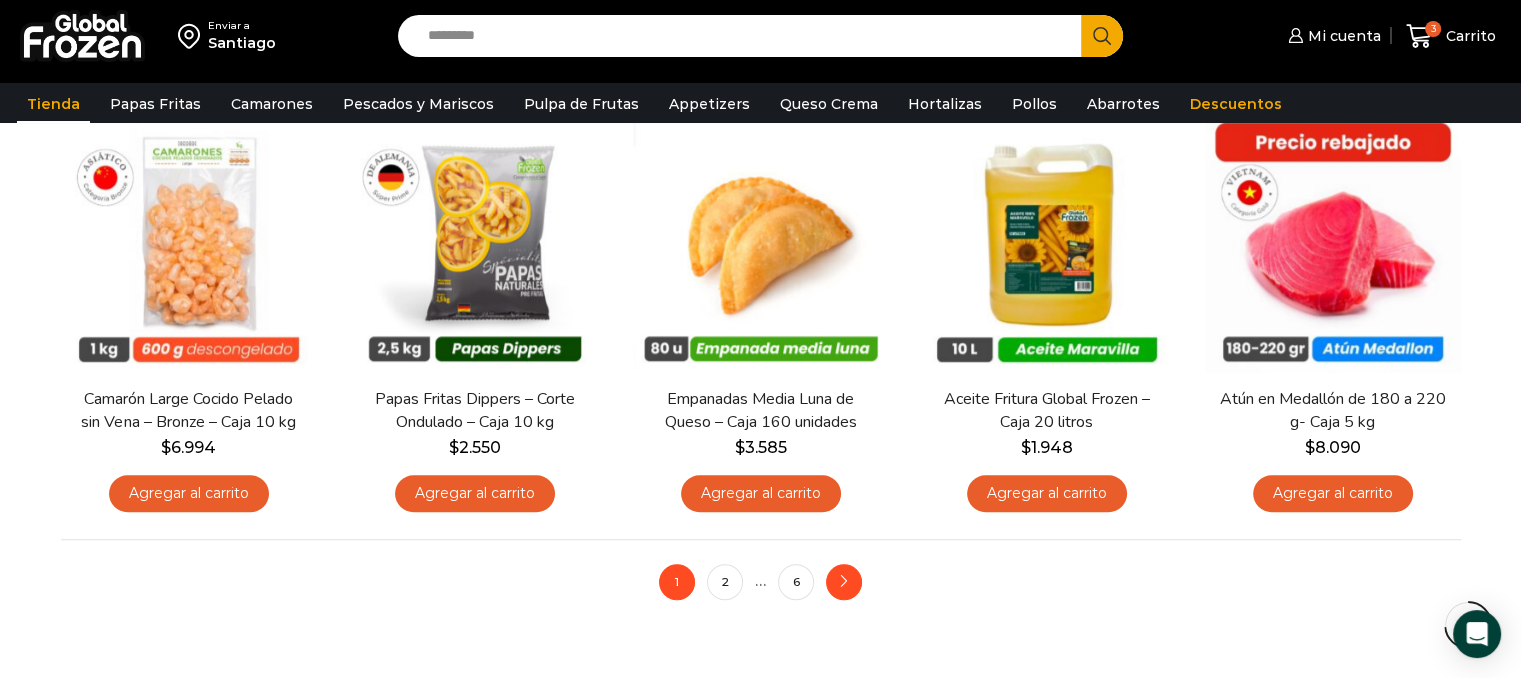 click on "next" at bounding box center (844, 582) 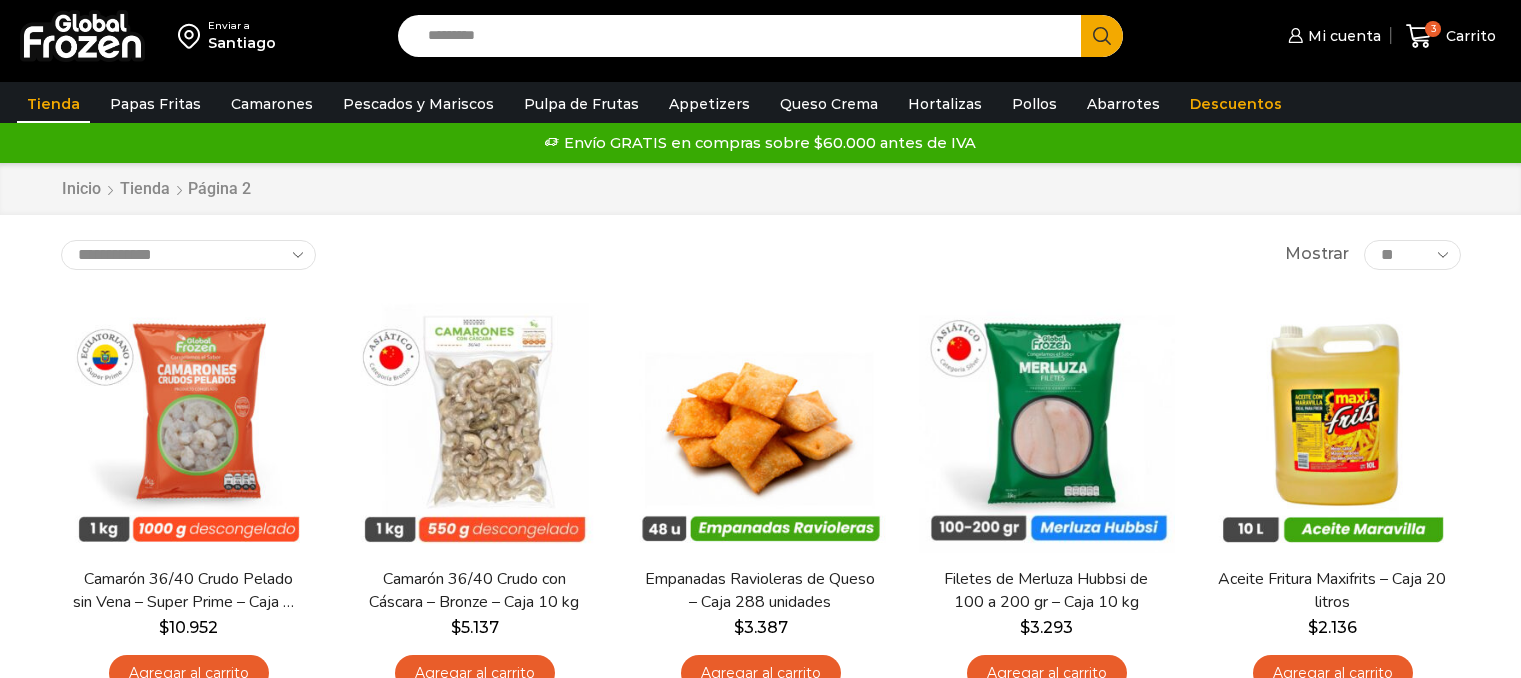 scroll, scrollTop: 0, scrollLeft: 0, axis: both 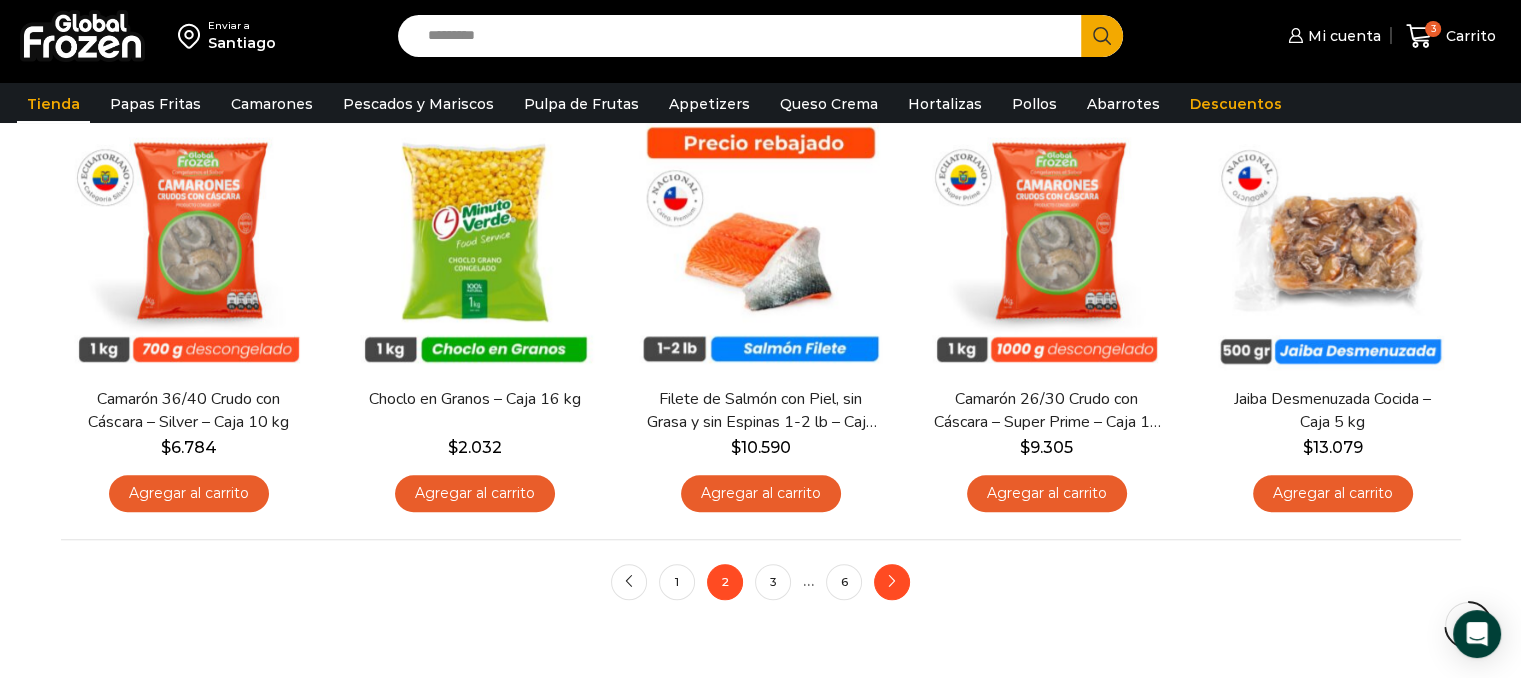 click on "next" at bounding box center [892, 582] 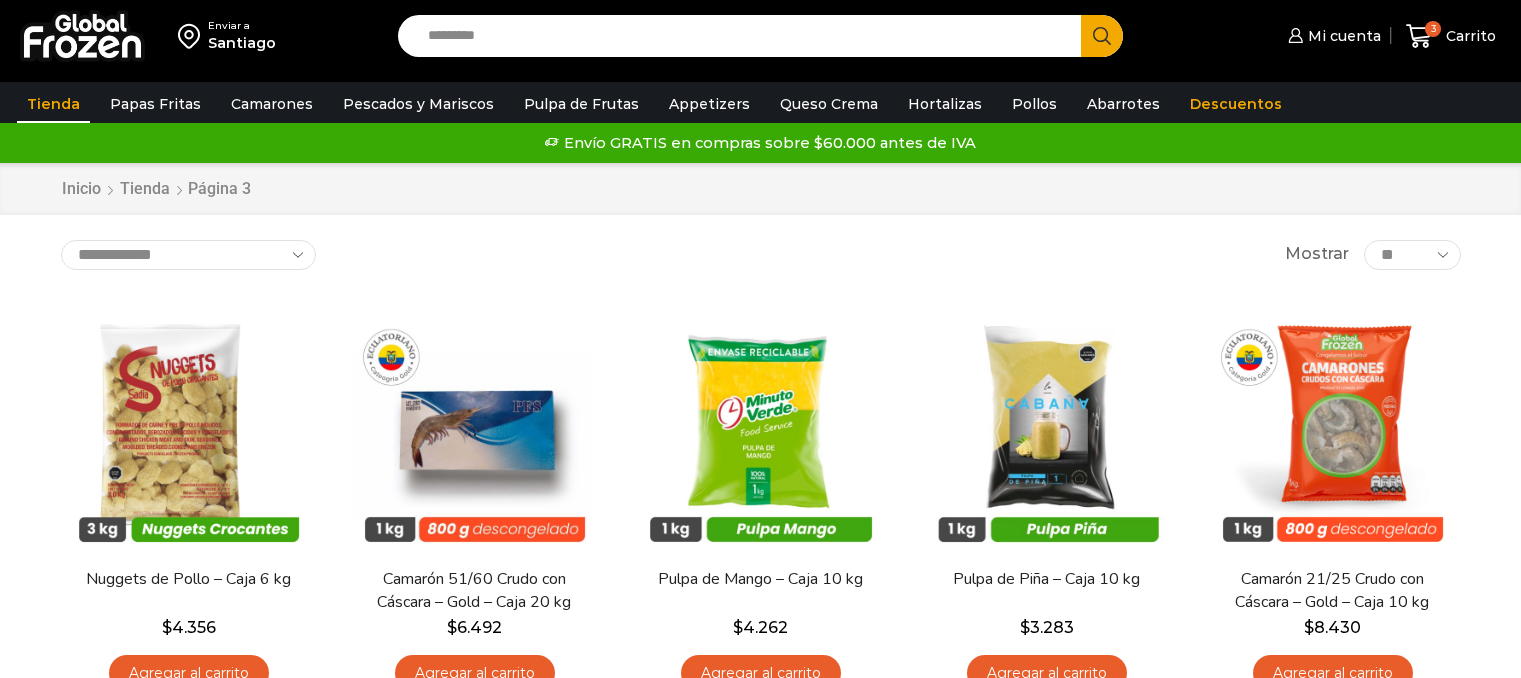 scroll, scrollTop: 0, scrollLeft: 0, axis: both 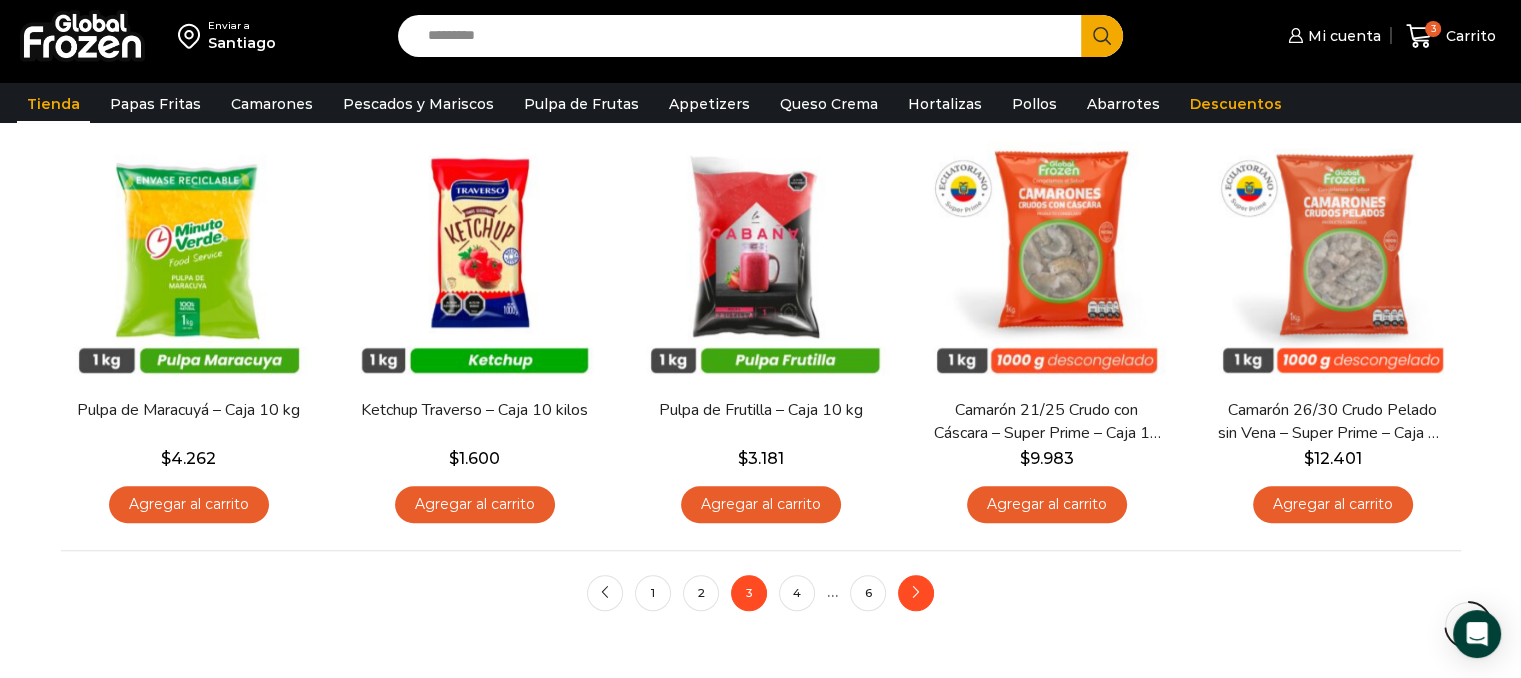 click on "next" at bounding box center (916, 593) 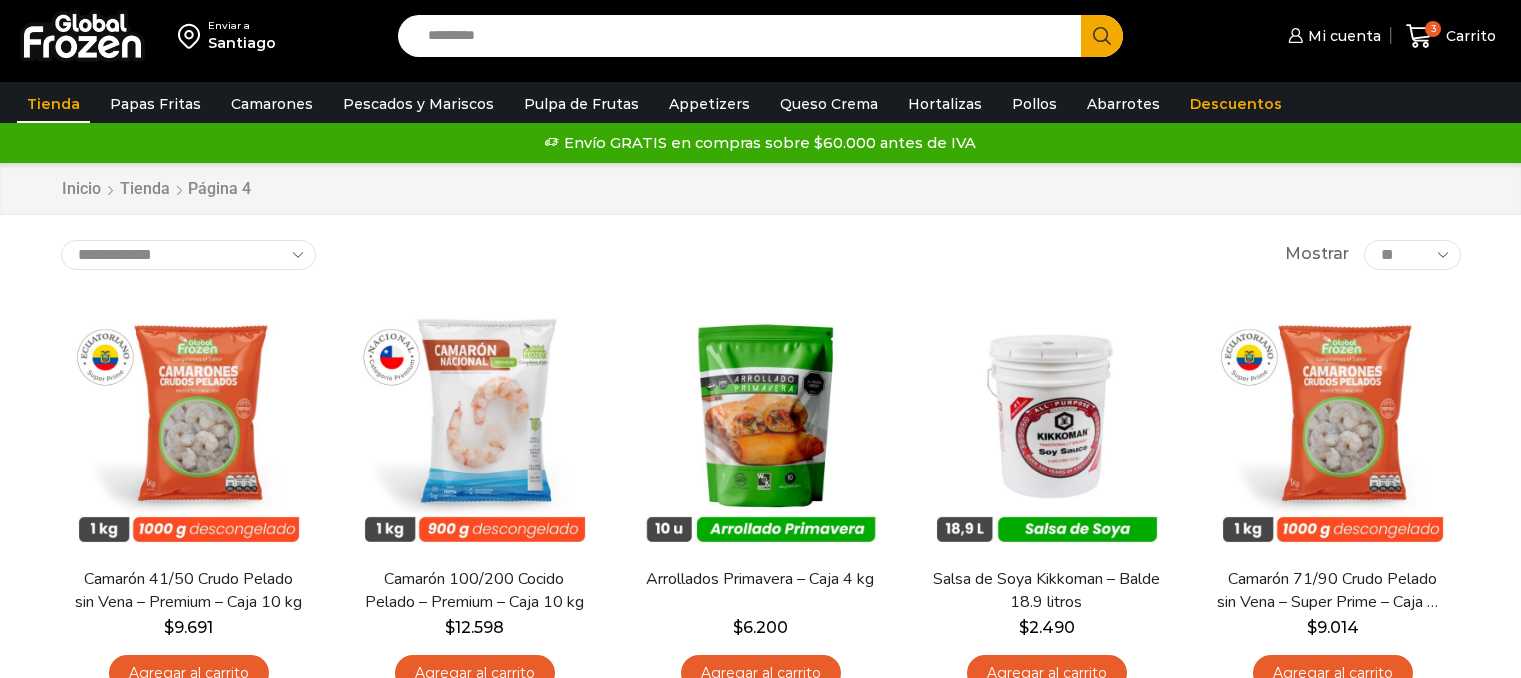 scroll, scrollTop: 0, scrollLeft: 0, axis: both 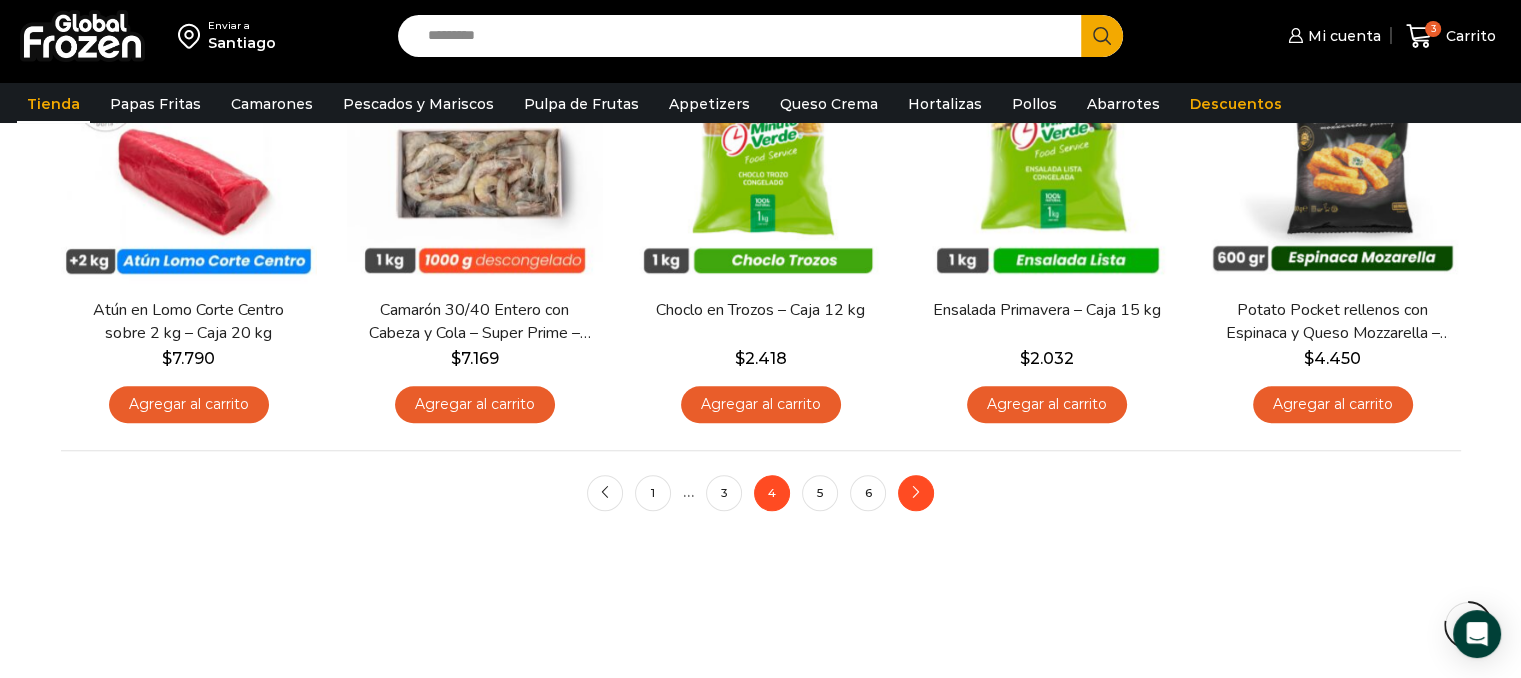 click on "next" at bounding box center [916, 493] 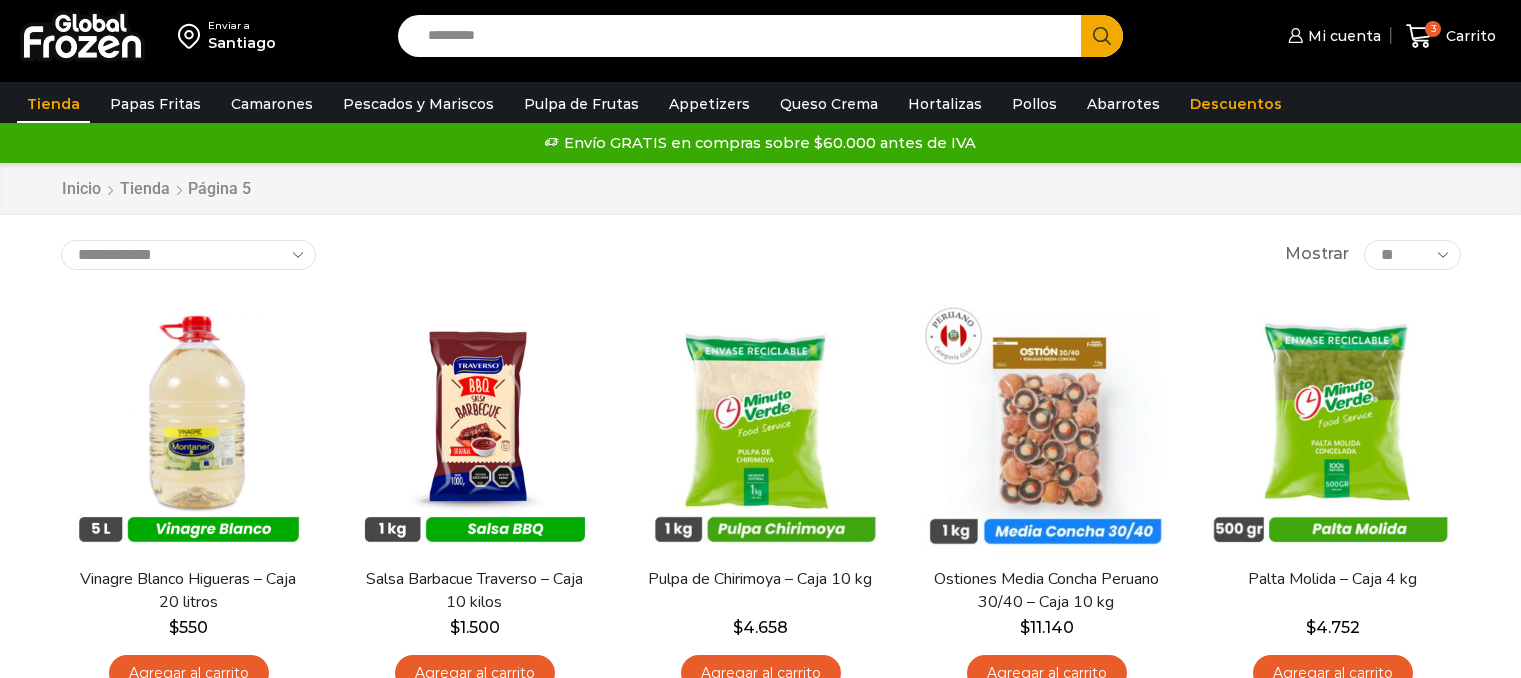 scroll, scrollTop: 0, scrollLeft: 0, axis: both 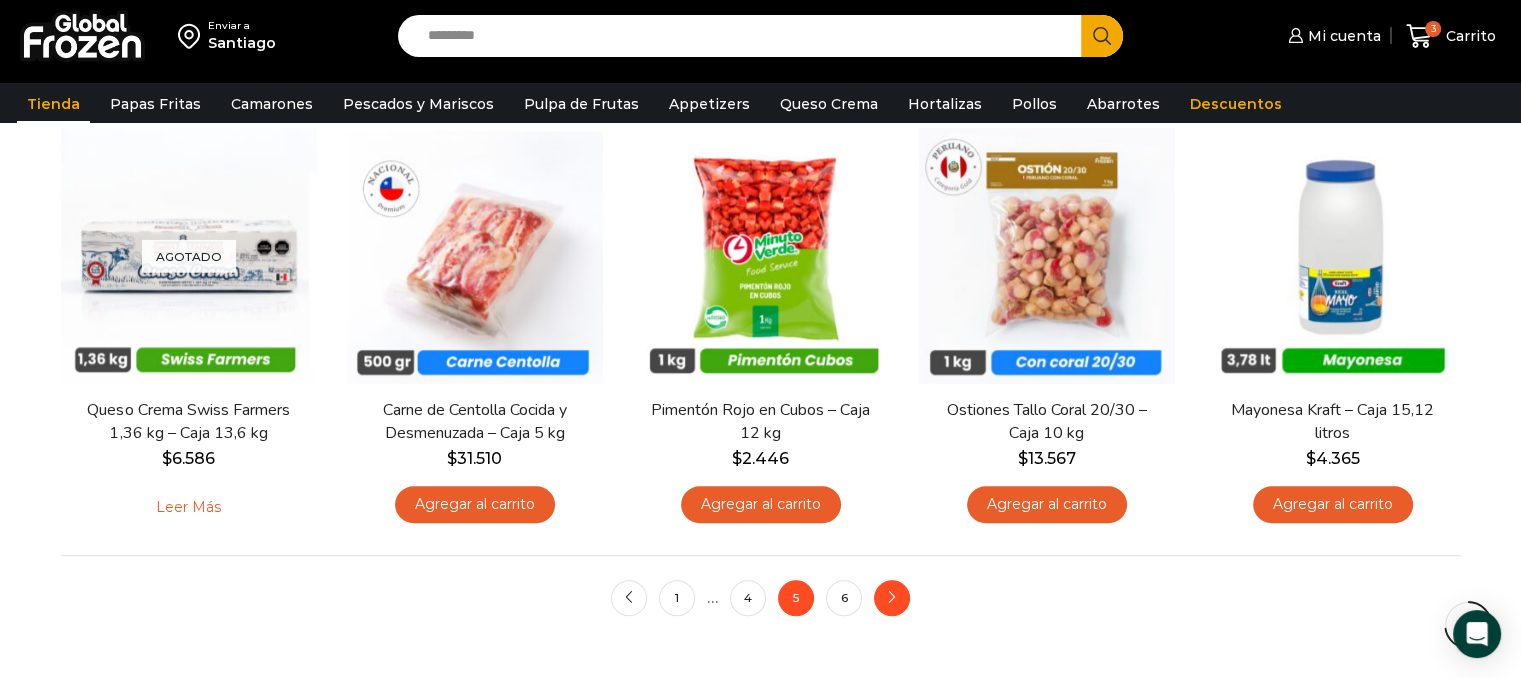 click on "next" at bounding box center [892, 598] 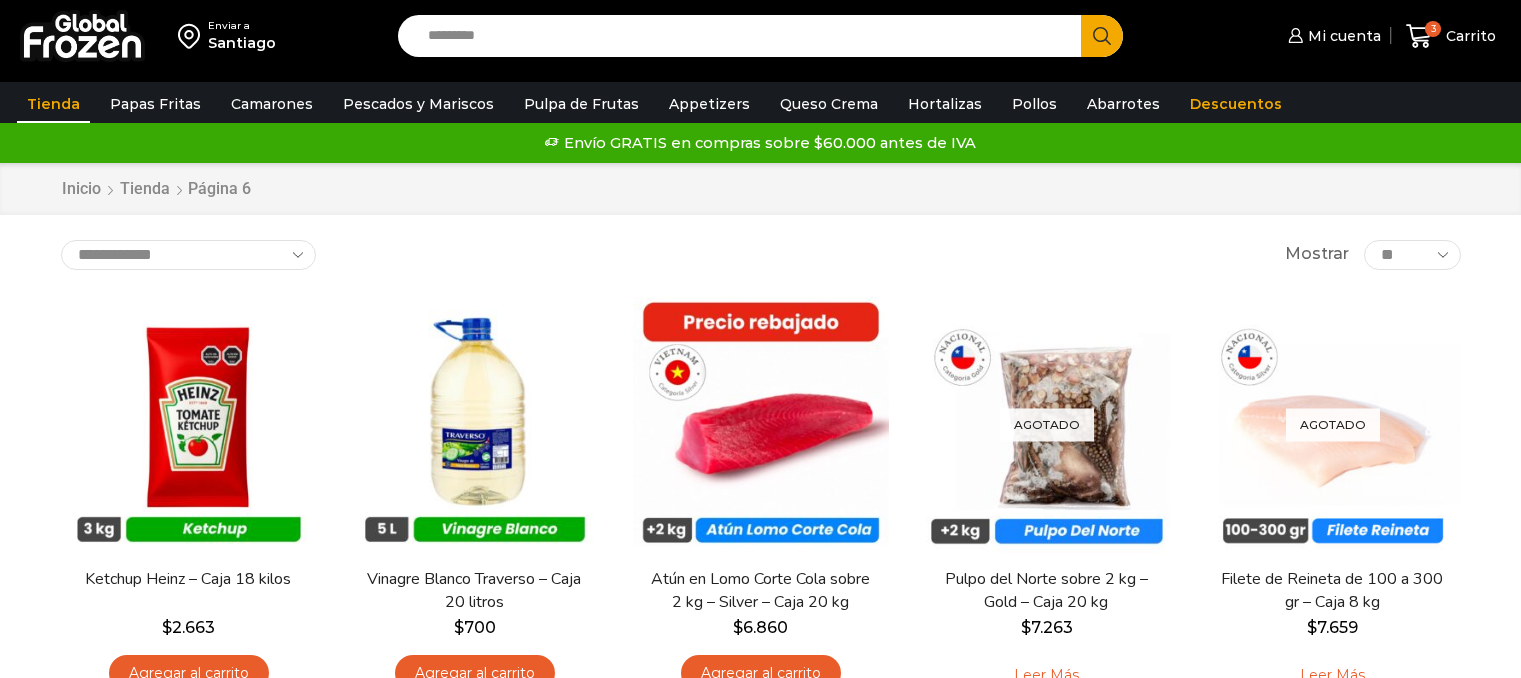 scroll, scrollTop: 0, scrollLeft: 0, axis: both 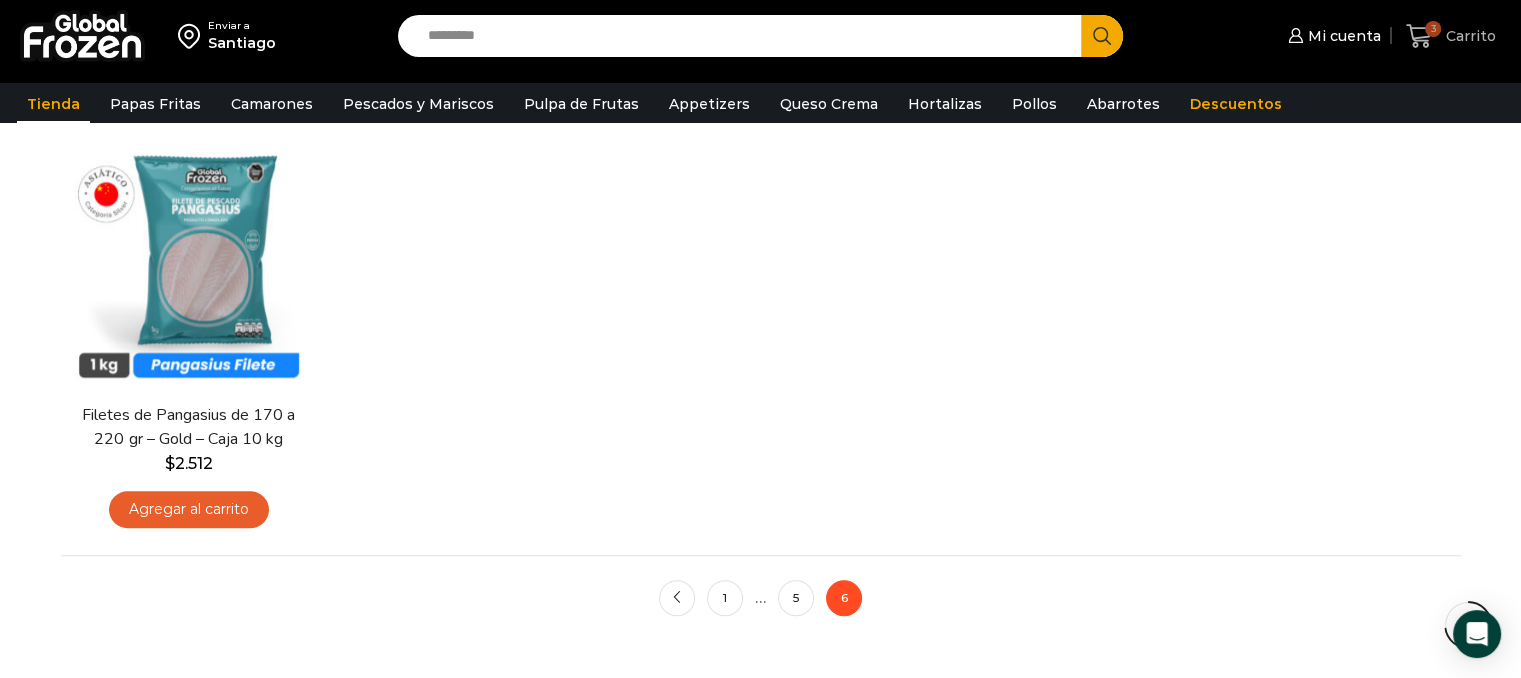 click on "Carrito" at bounding box center (1468, 36) 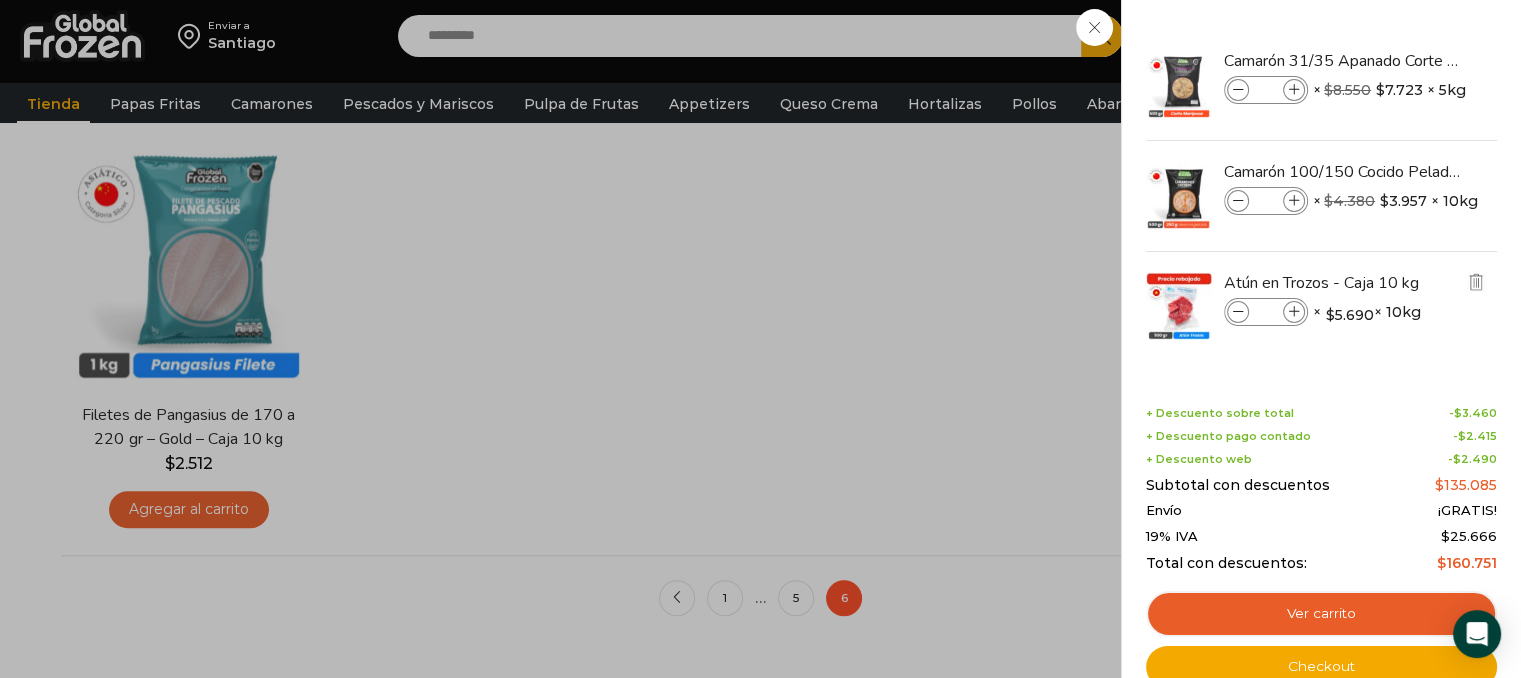 click at bounding box center [1294, 312] 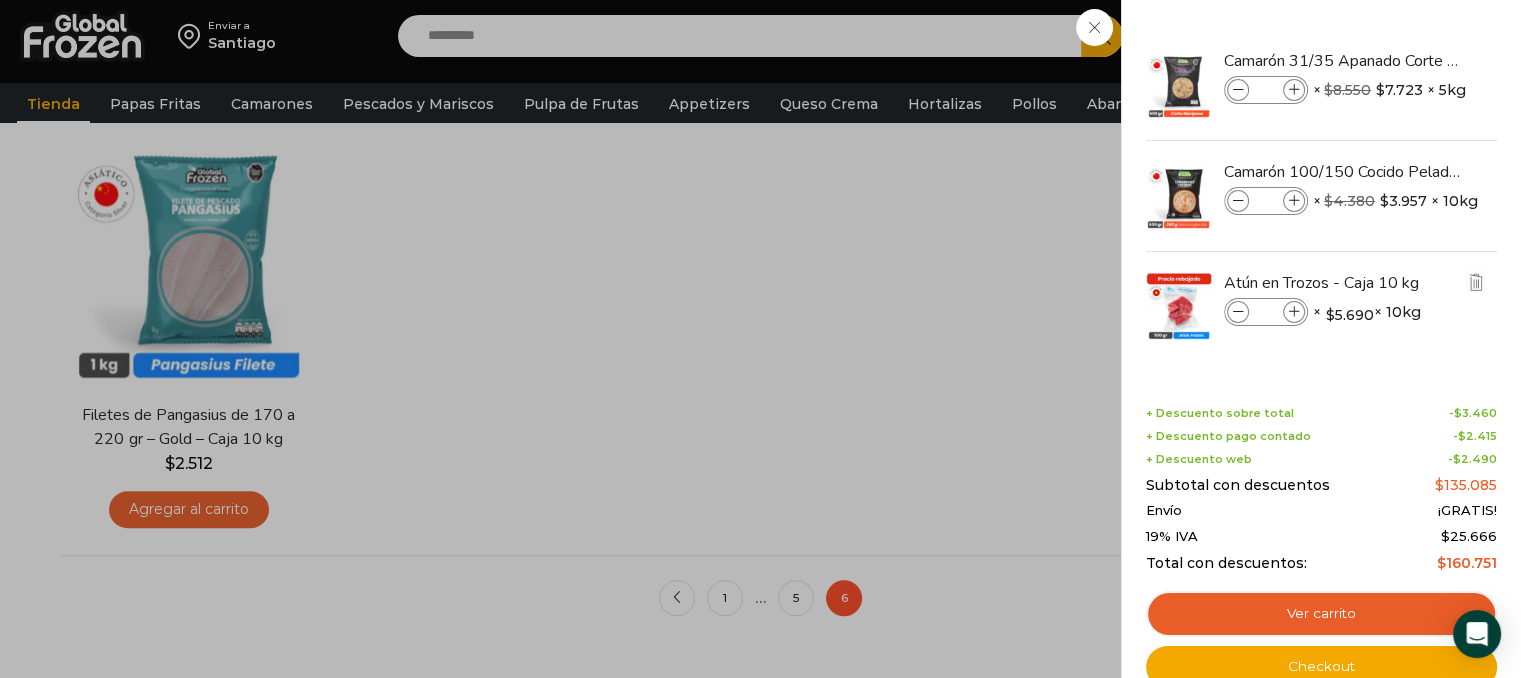type on "*" 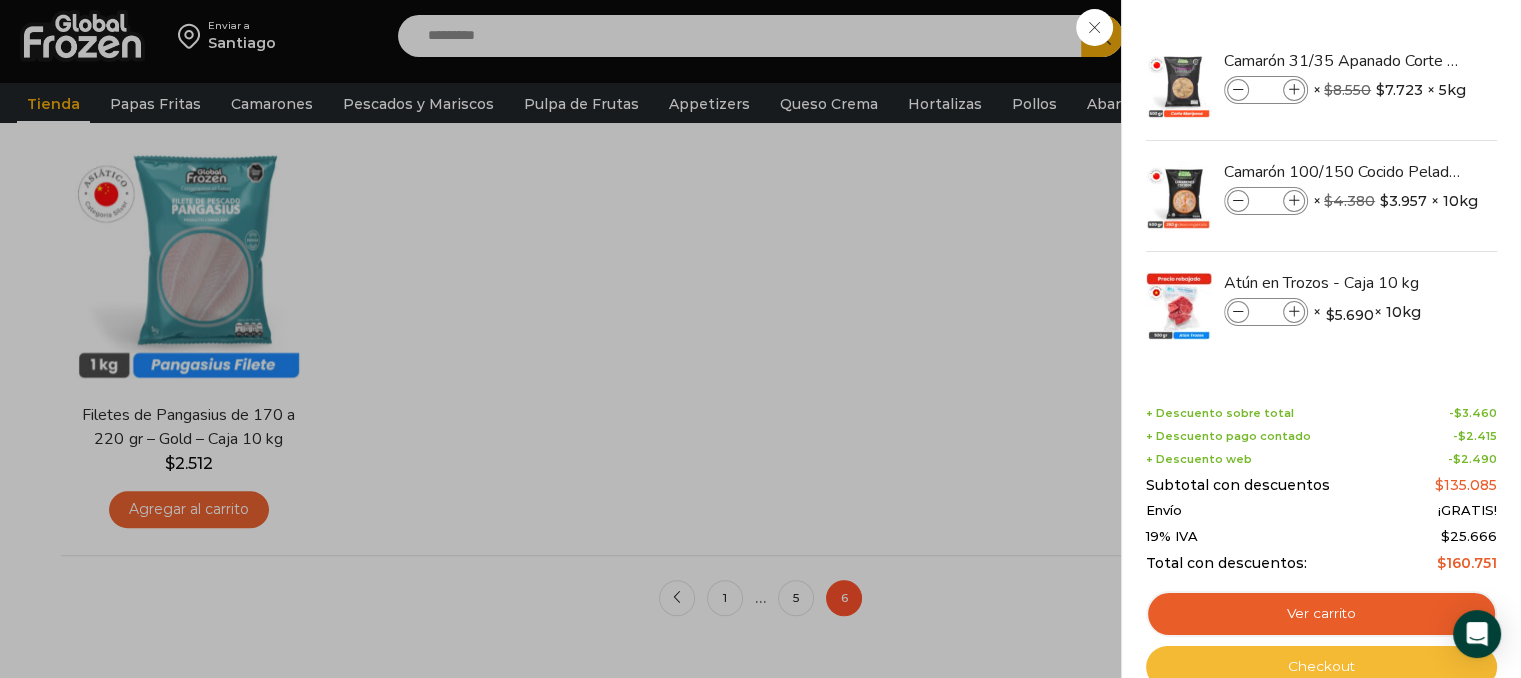 click on "Checkout" at bounding box center (1321, 667) 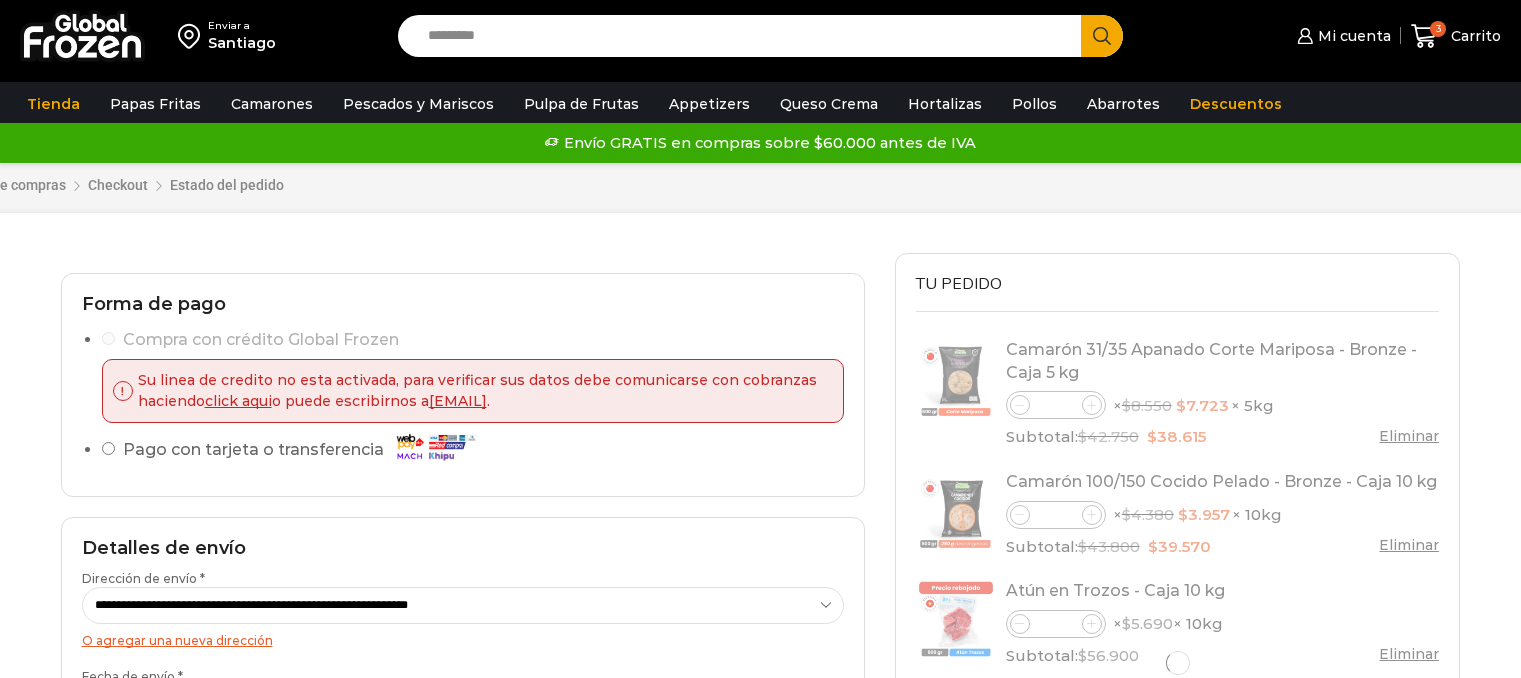 scroll, scrollTop: 0, scrollLeft: 0, axis: both 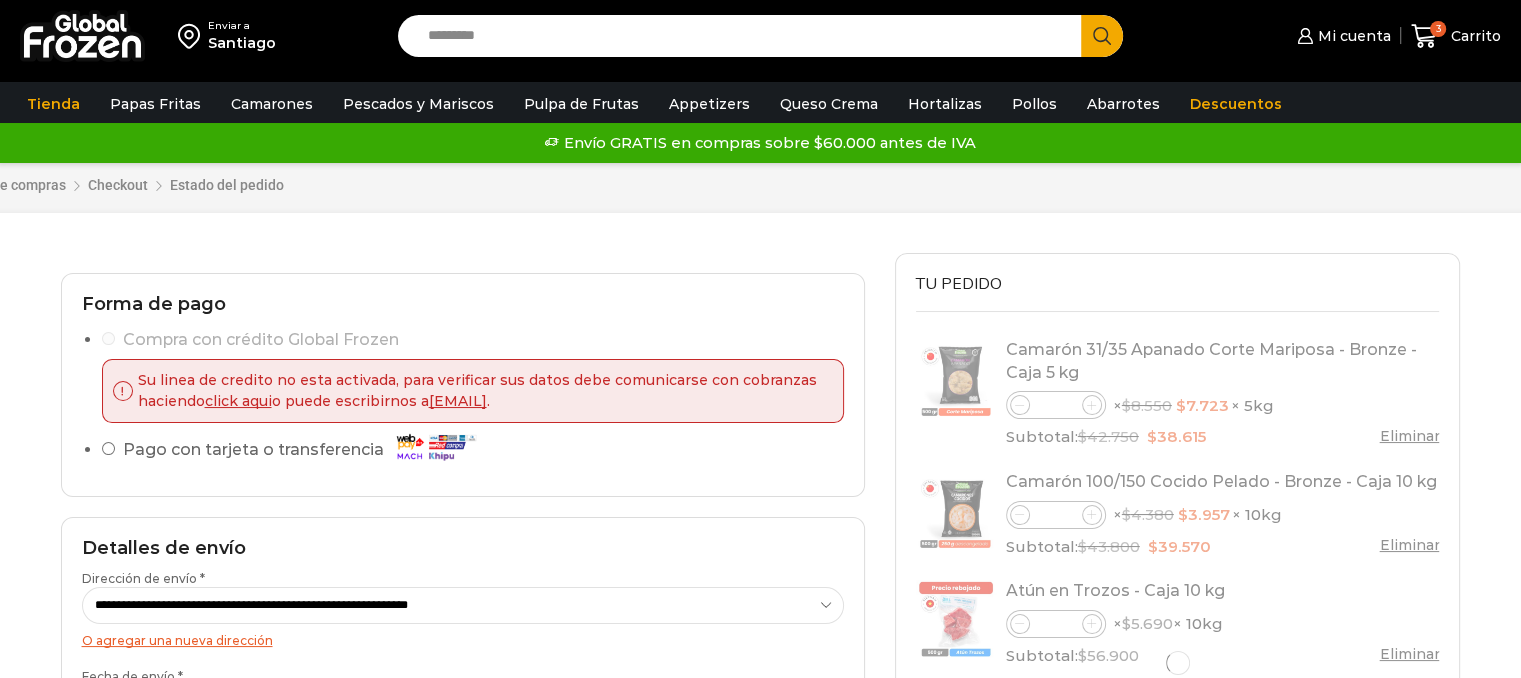 click on "Compra con crédito Global Frozen
Su linea de credito no esta activada, para verificar sus datos debe comunicarse con cobranzas haciendo  click aqui  o puede escribirnos a  equipodecobranzas@globalfrozen.com .
Pago con tarjeta o transferencia" at bounding box center (463, 400) 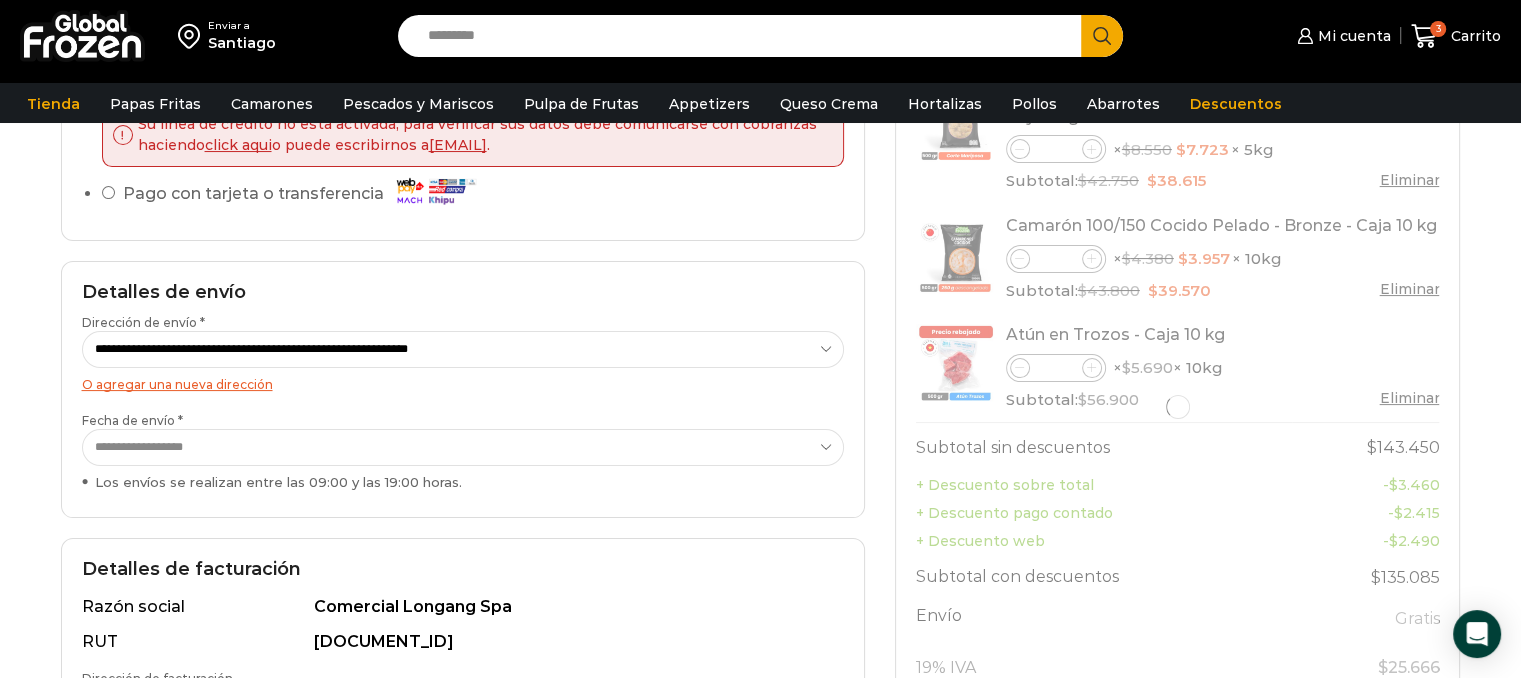 scroll, scrollTop: 300, scrollLeft: 0, axis: vertical 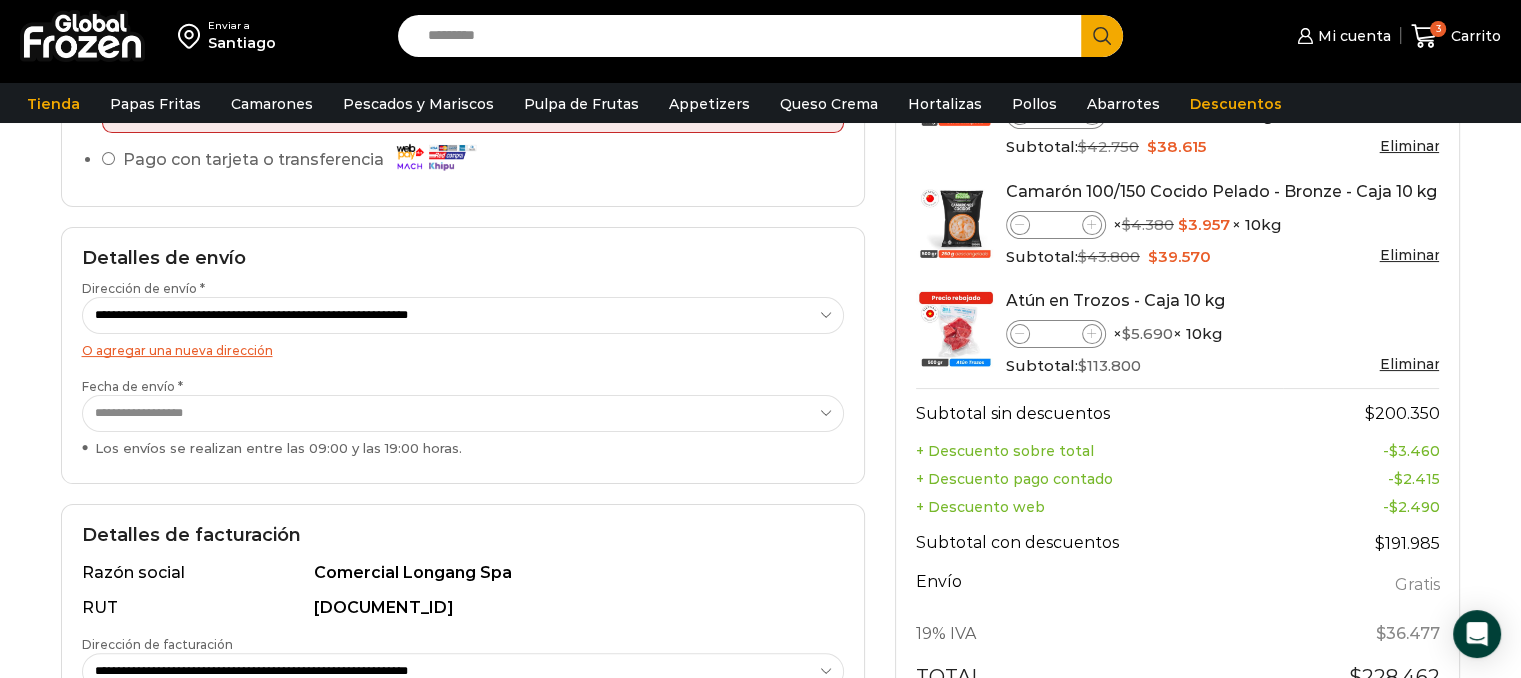 click on "**********" at bounding box center (463, 413) 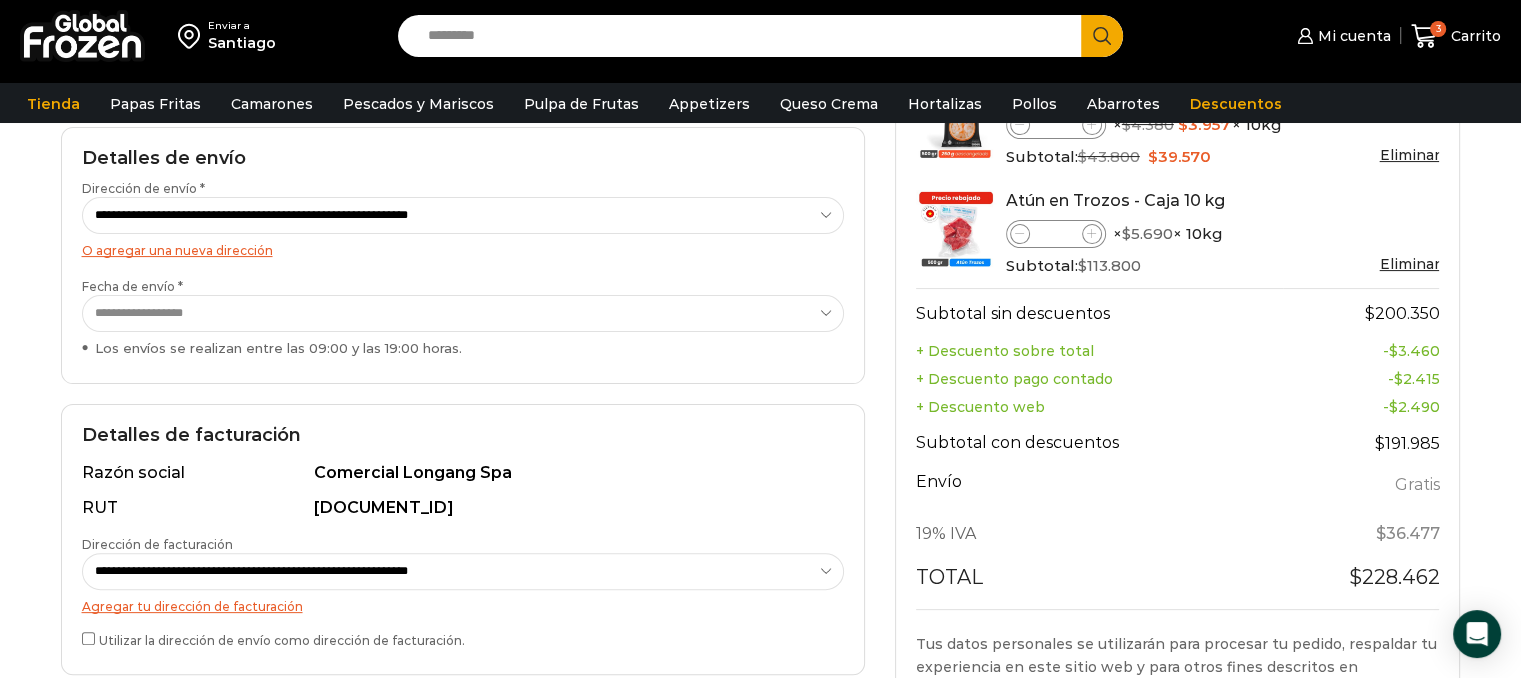 scroll, scrollTop: 500, scrollLeft: 0, axis: vertical 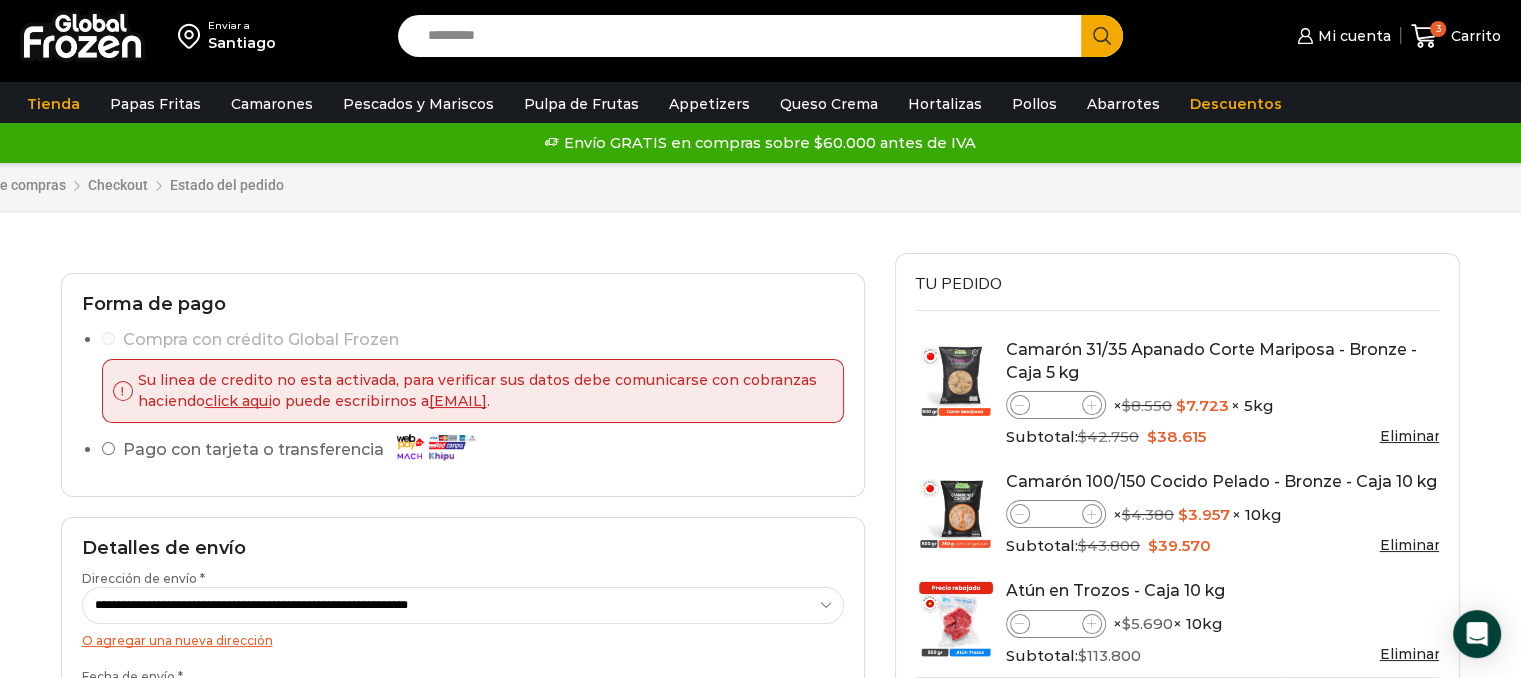 click on "Search input" at bounding box center (745, 36) 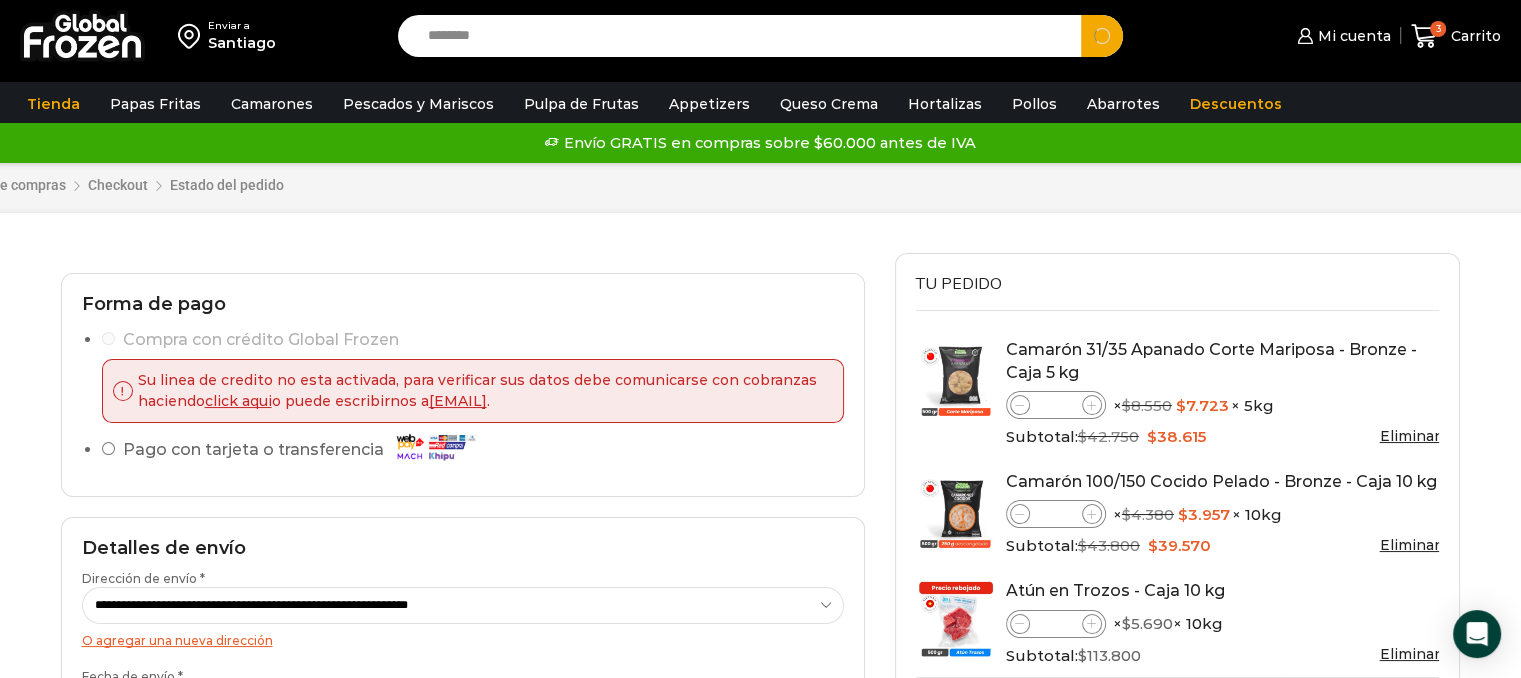 type on "********" 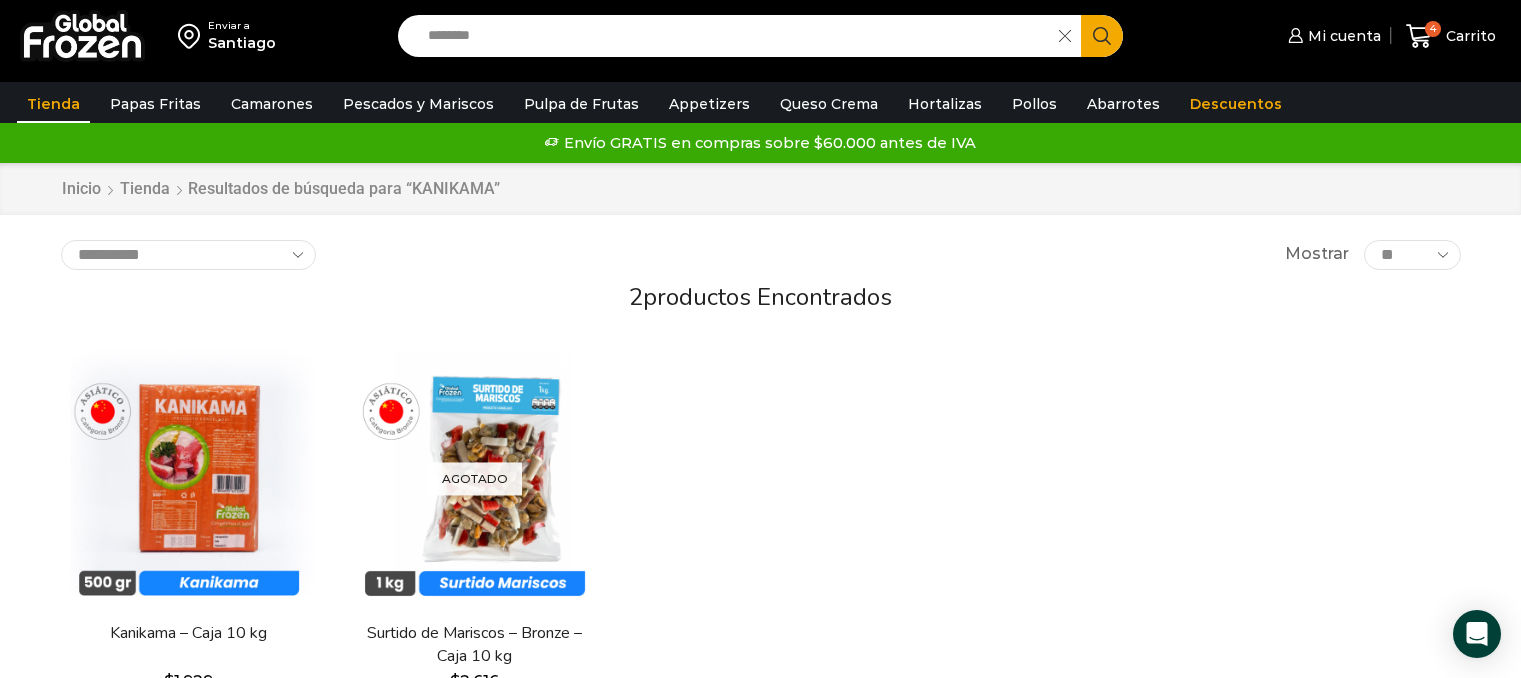scroll, scrollTop: 0, scrollLeft: 0, axis: both 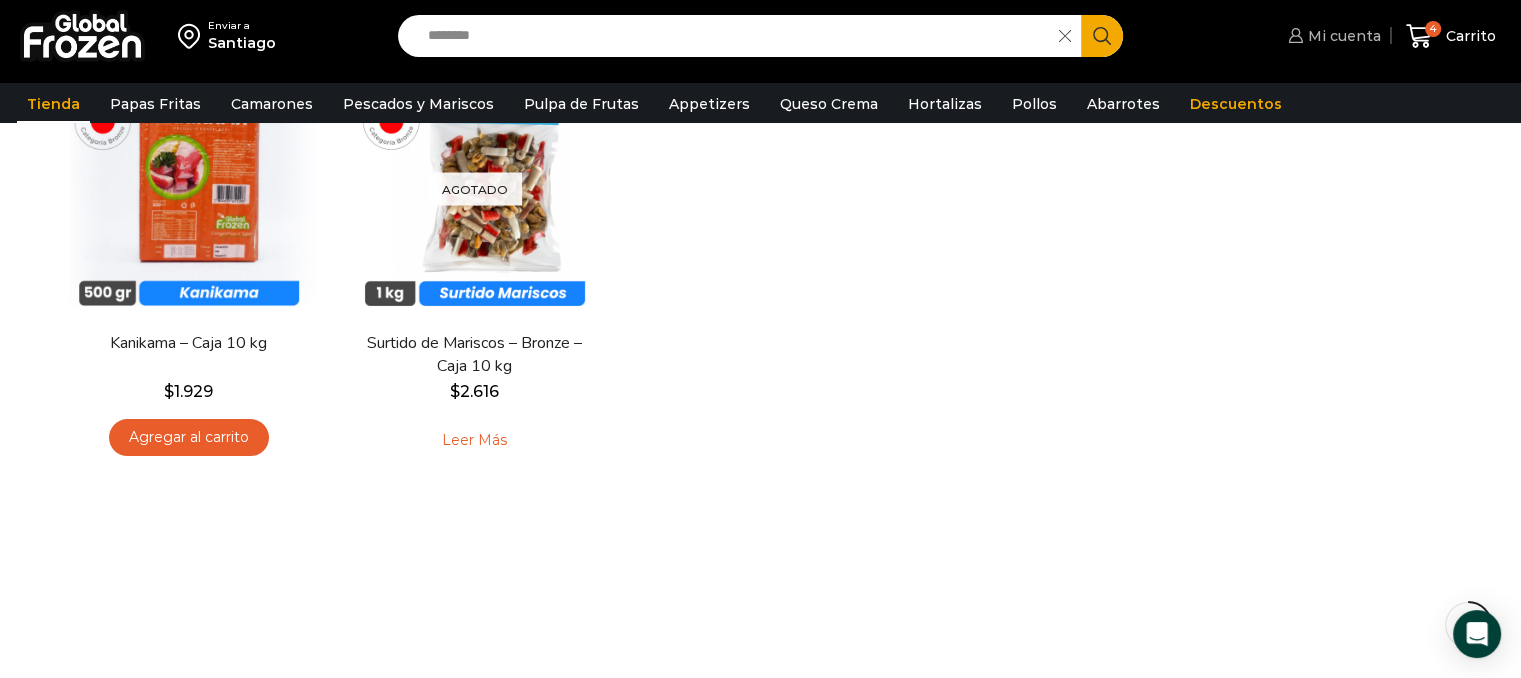 click 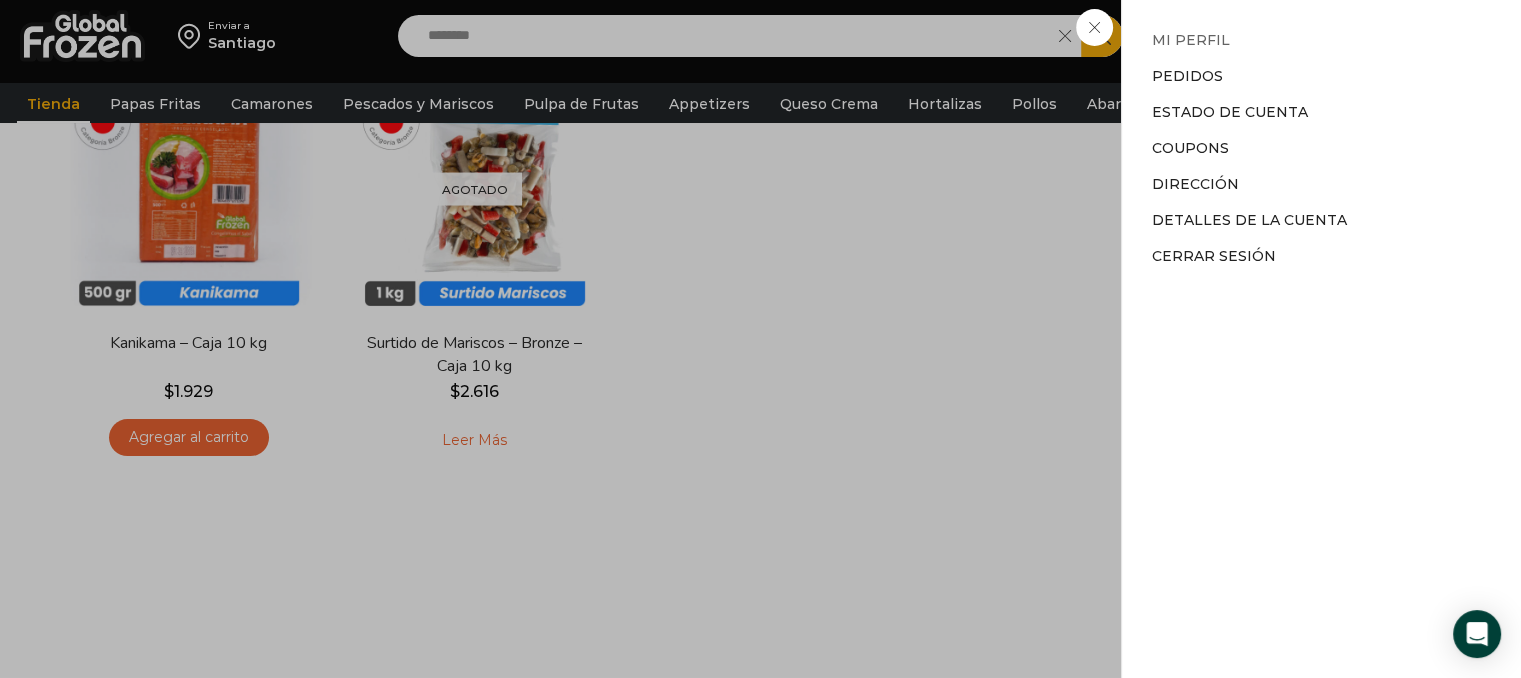 click on "Mi perfil" at bounding box center (1191, 40) 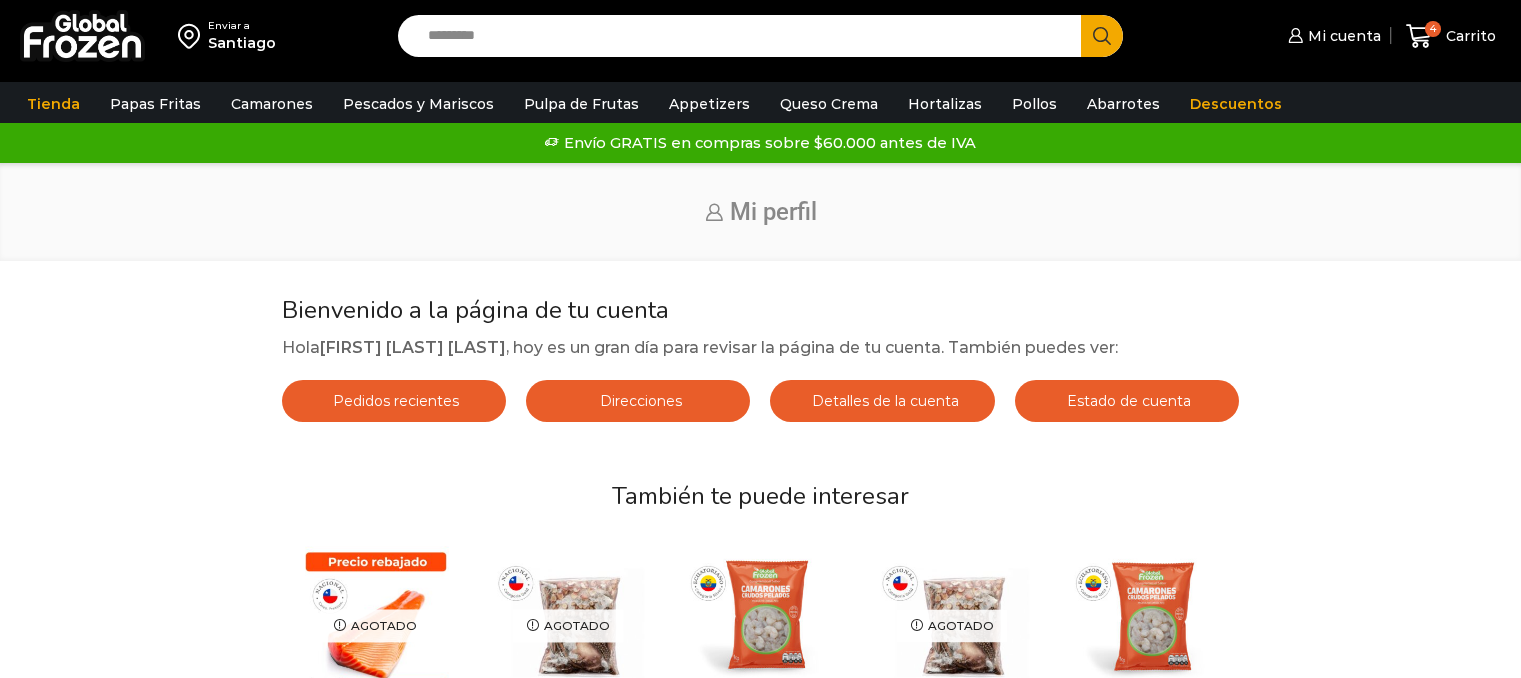 scroll, scrollTop: 0, scrollLeft: 0, axis: both 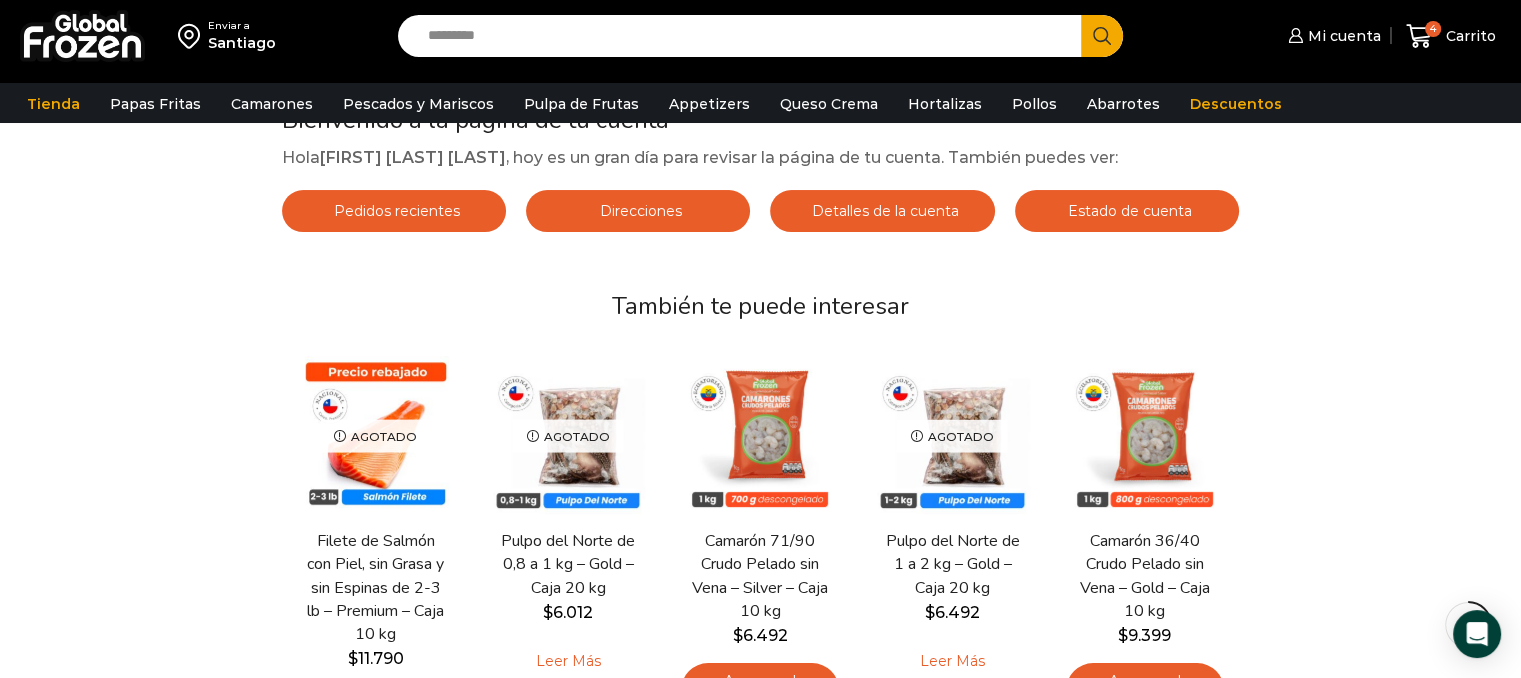 click on "Search input" at bounding box center [745, 36] 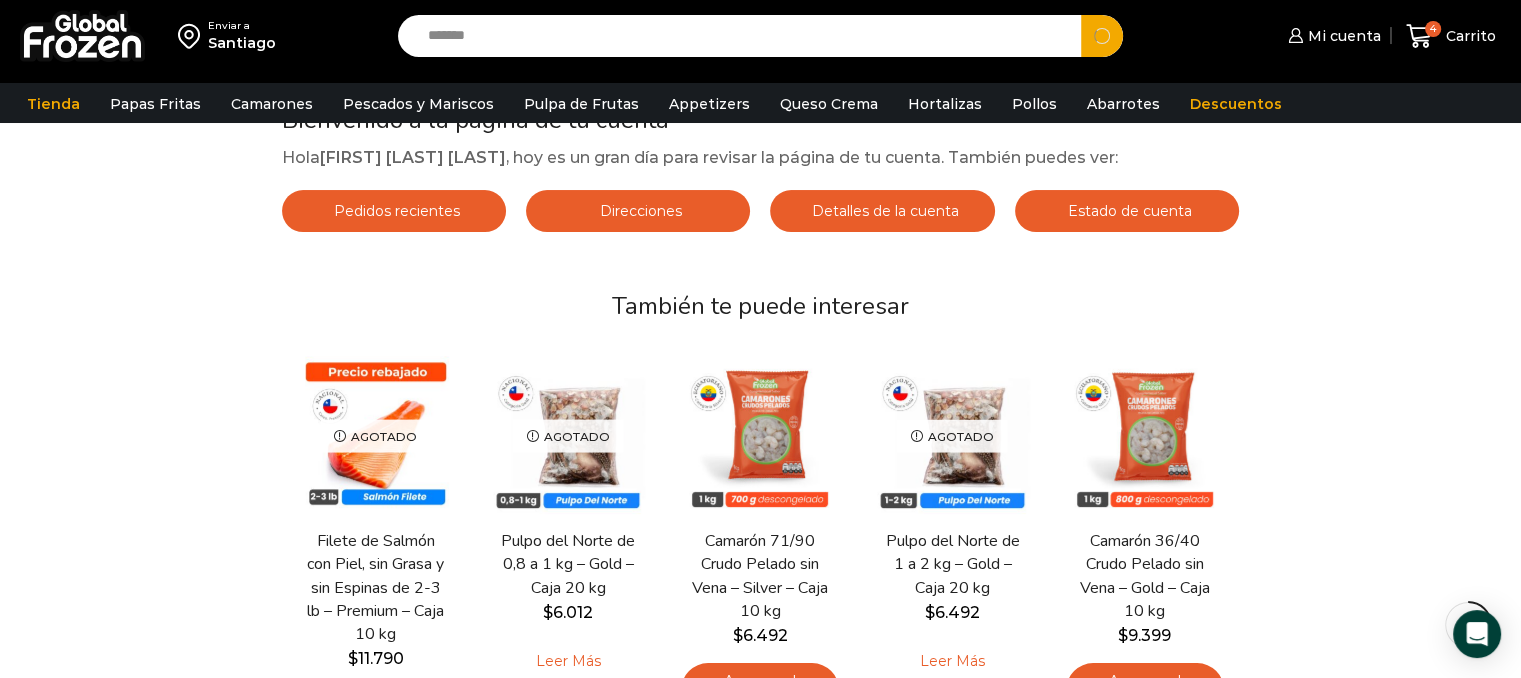 type on "*******" 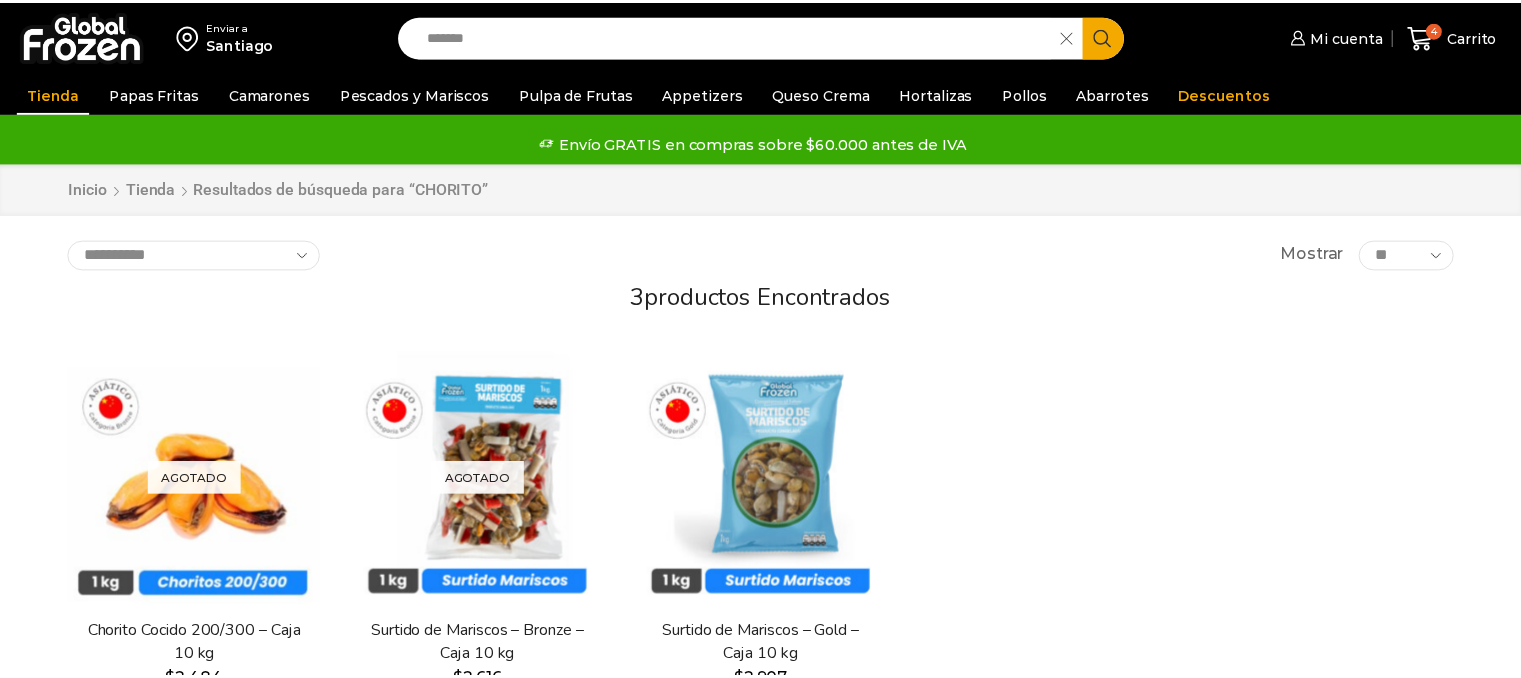 scroll, scrollTop: 0, scrollLeft: 0, axis: both 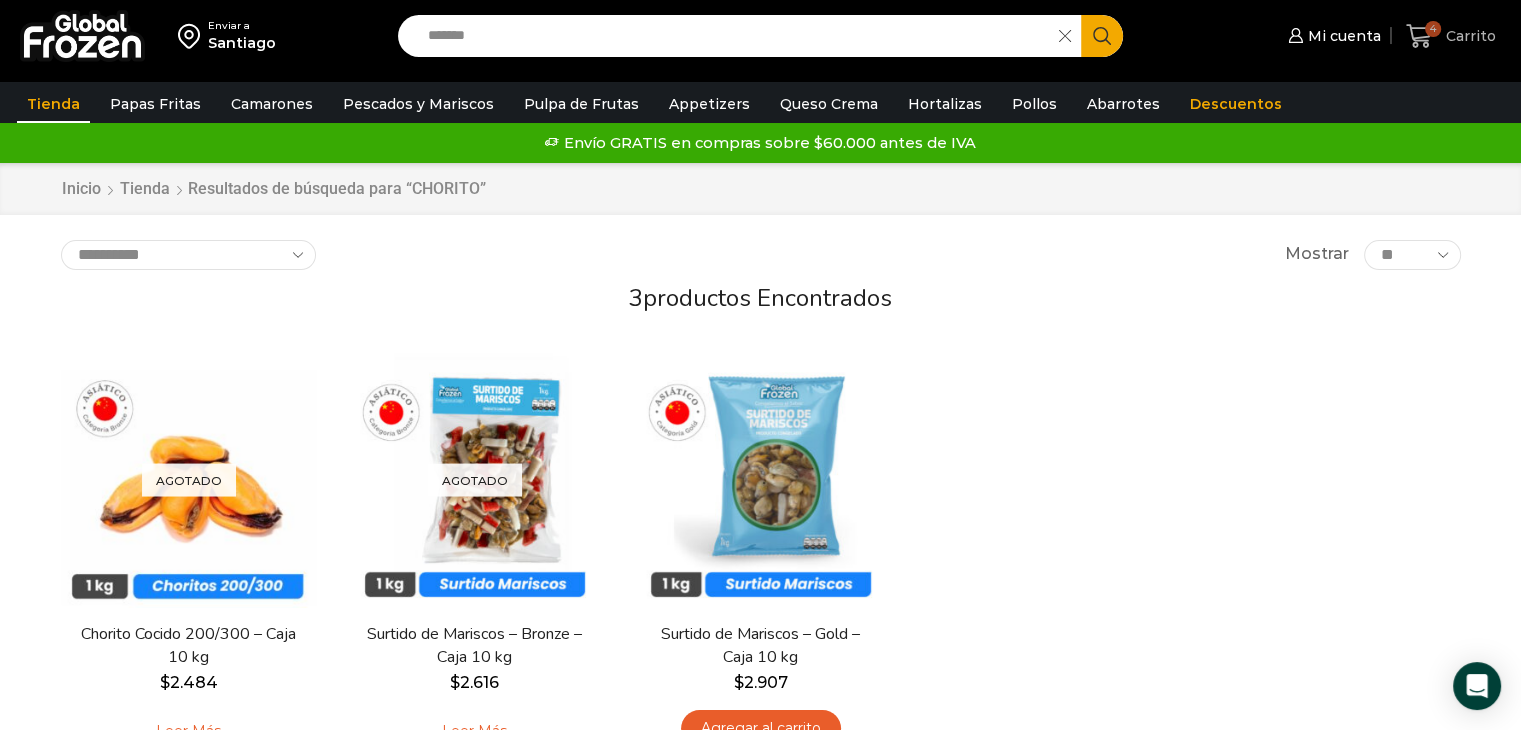 click on "4" at bounding box center (1423, 36) 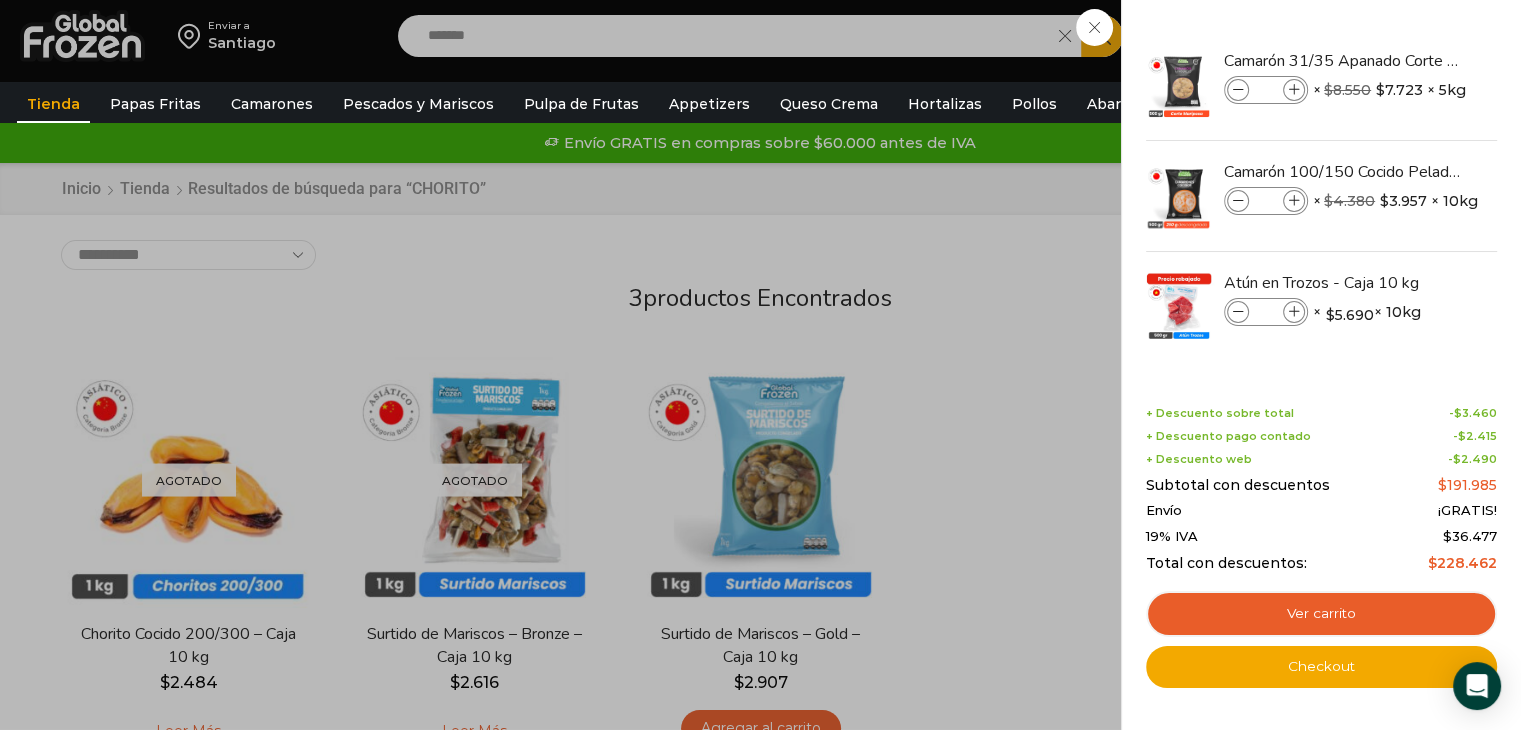 click on "4
Carrito
4
4
Shopping Cart
*
$" at bounding box center (1451, 36) 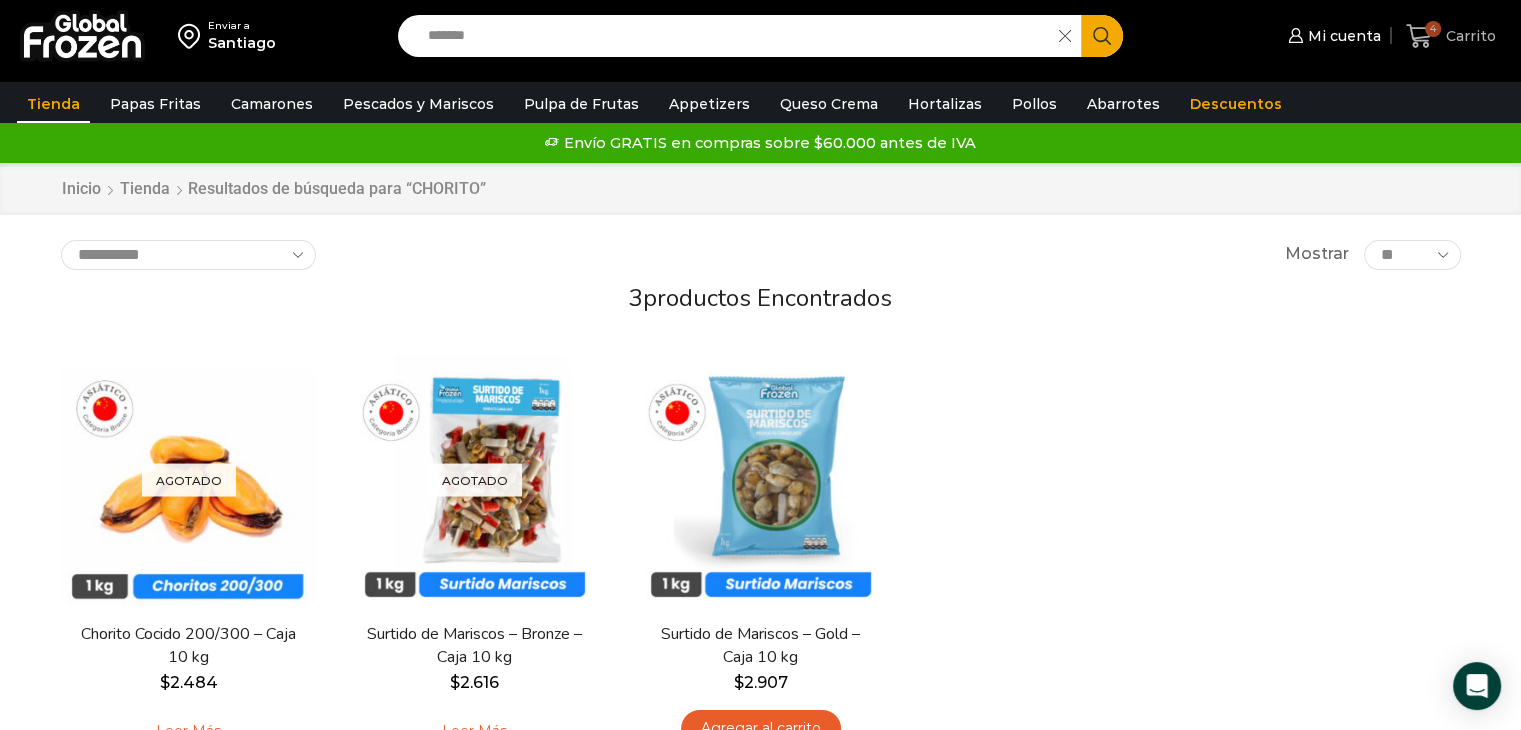 click on "Carrito" at bounding box center [1468, 36] 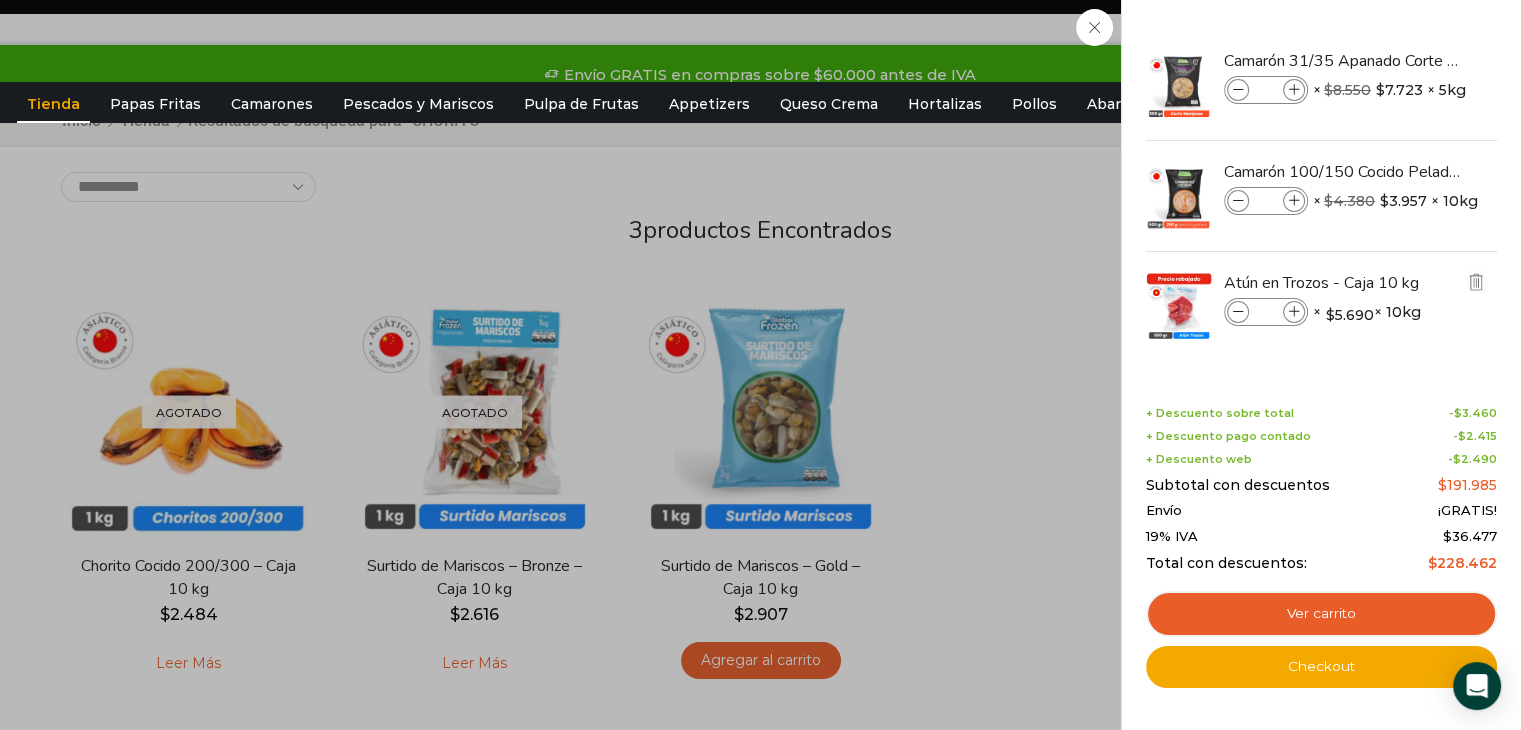 scroll, scrollTop: 67, scrollLeft: 0, axis: vertical 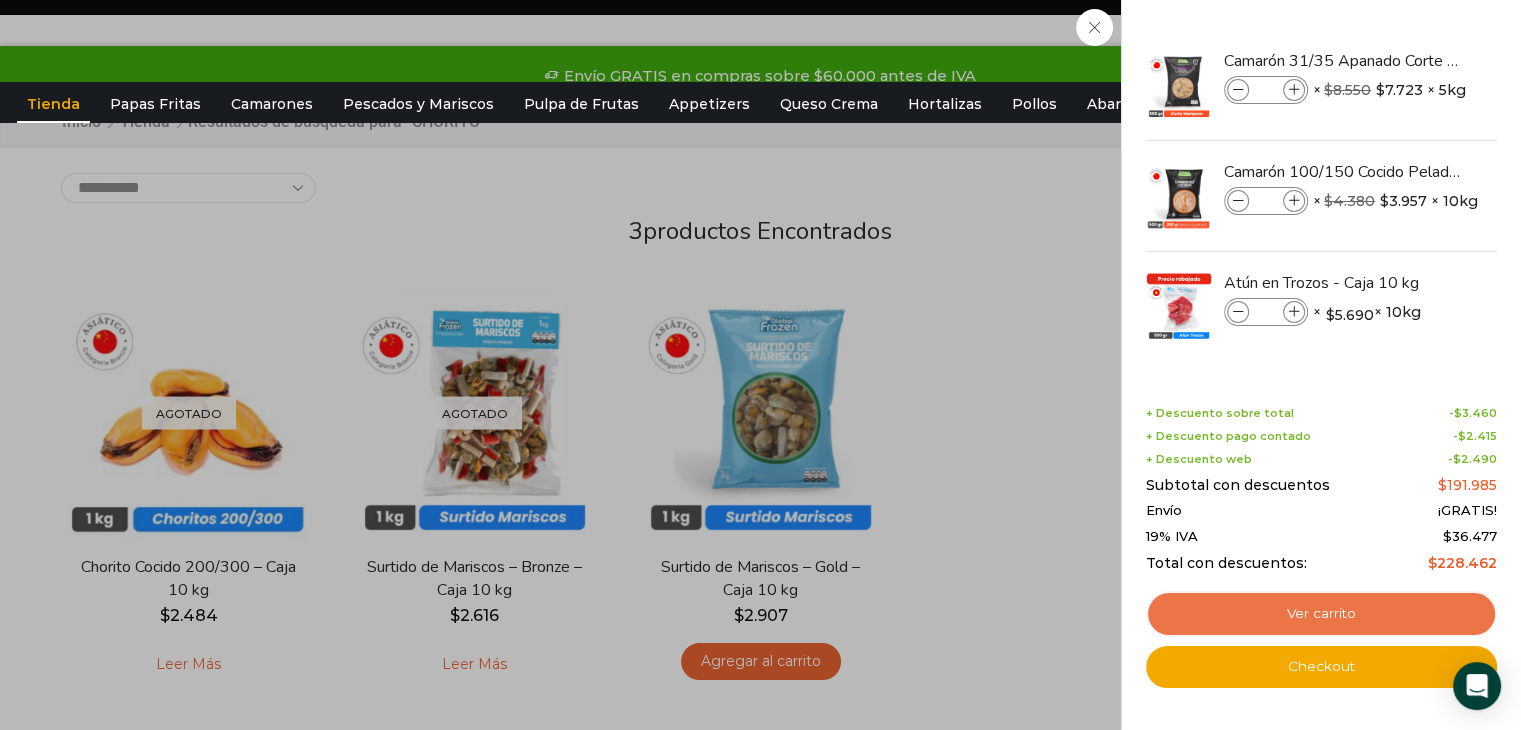 click on "Ver carrito" at bounding box center (1321, 614) 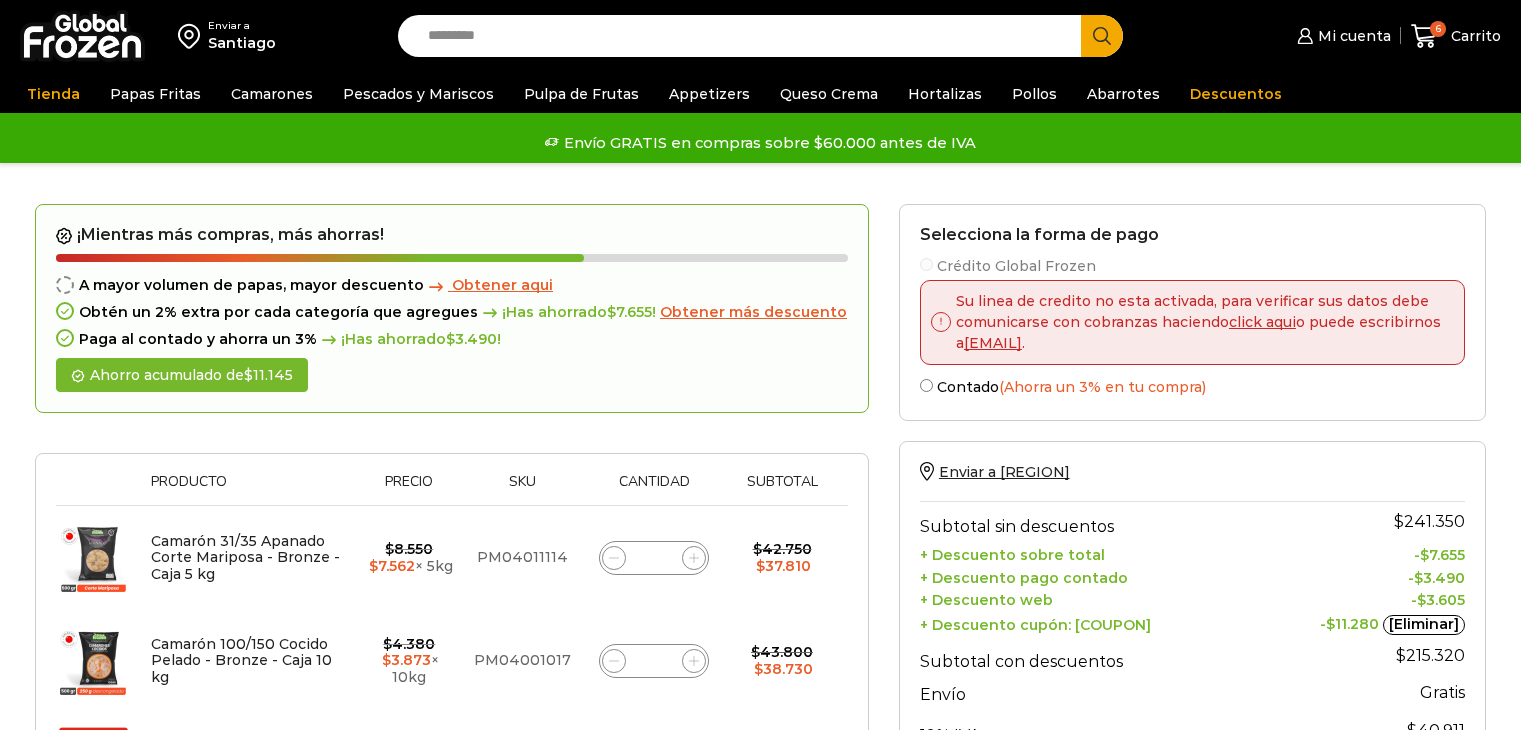 scroll, scrollTop: 0, scrollLeft: 0, axis: both 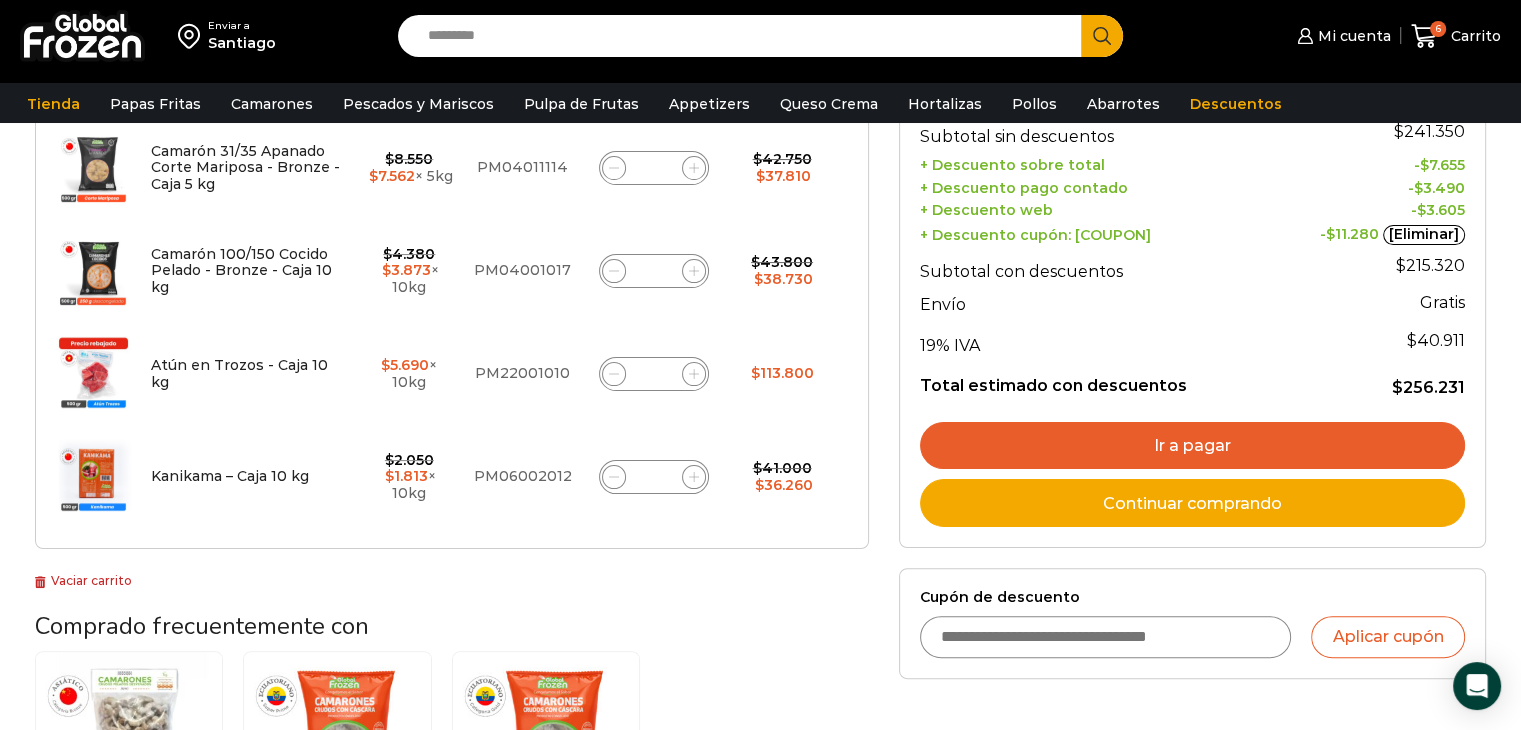 click on "Ir a pagar" at bounding box center [1192, 446] 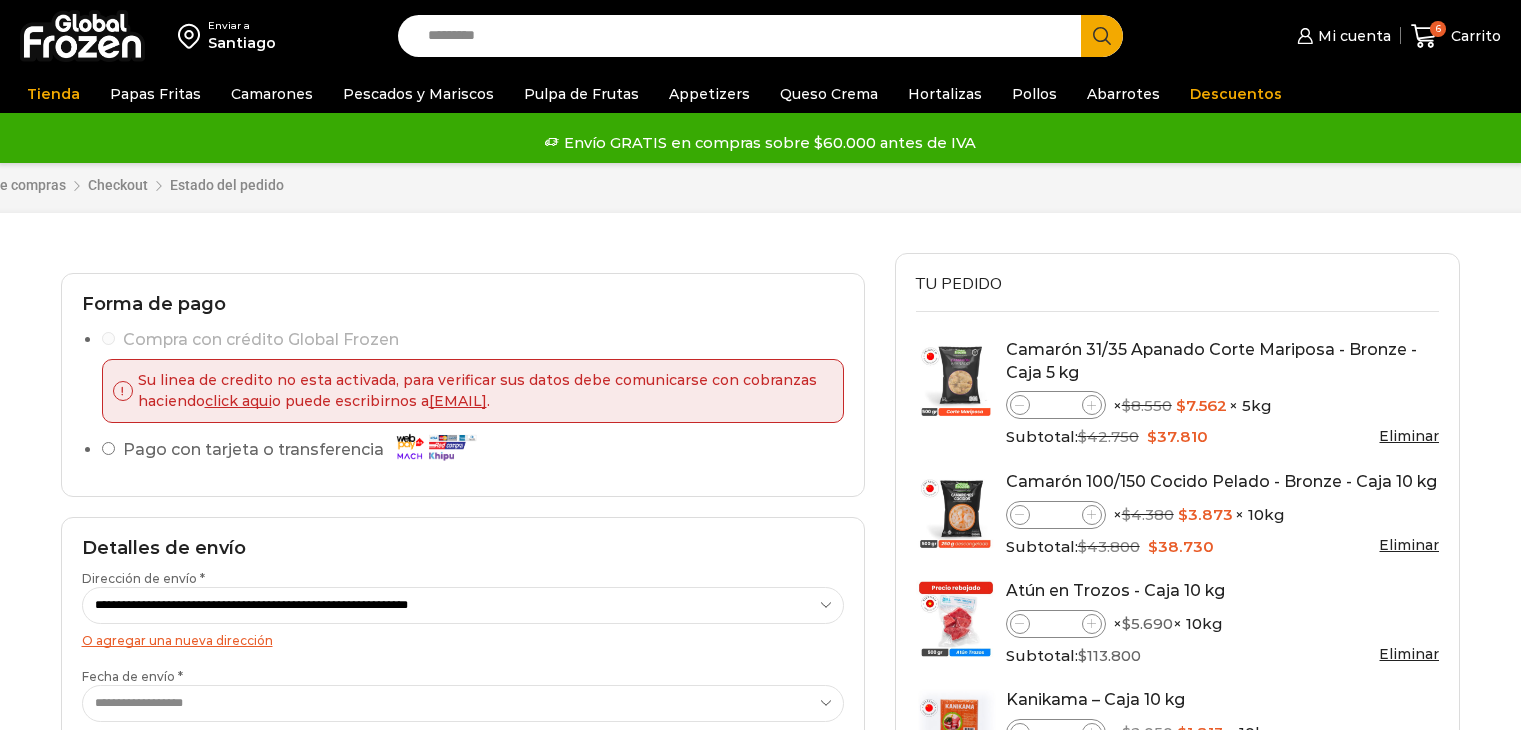 scroll, scrollTop: 0, scrollLeft: 0, axis: both 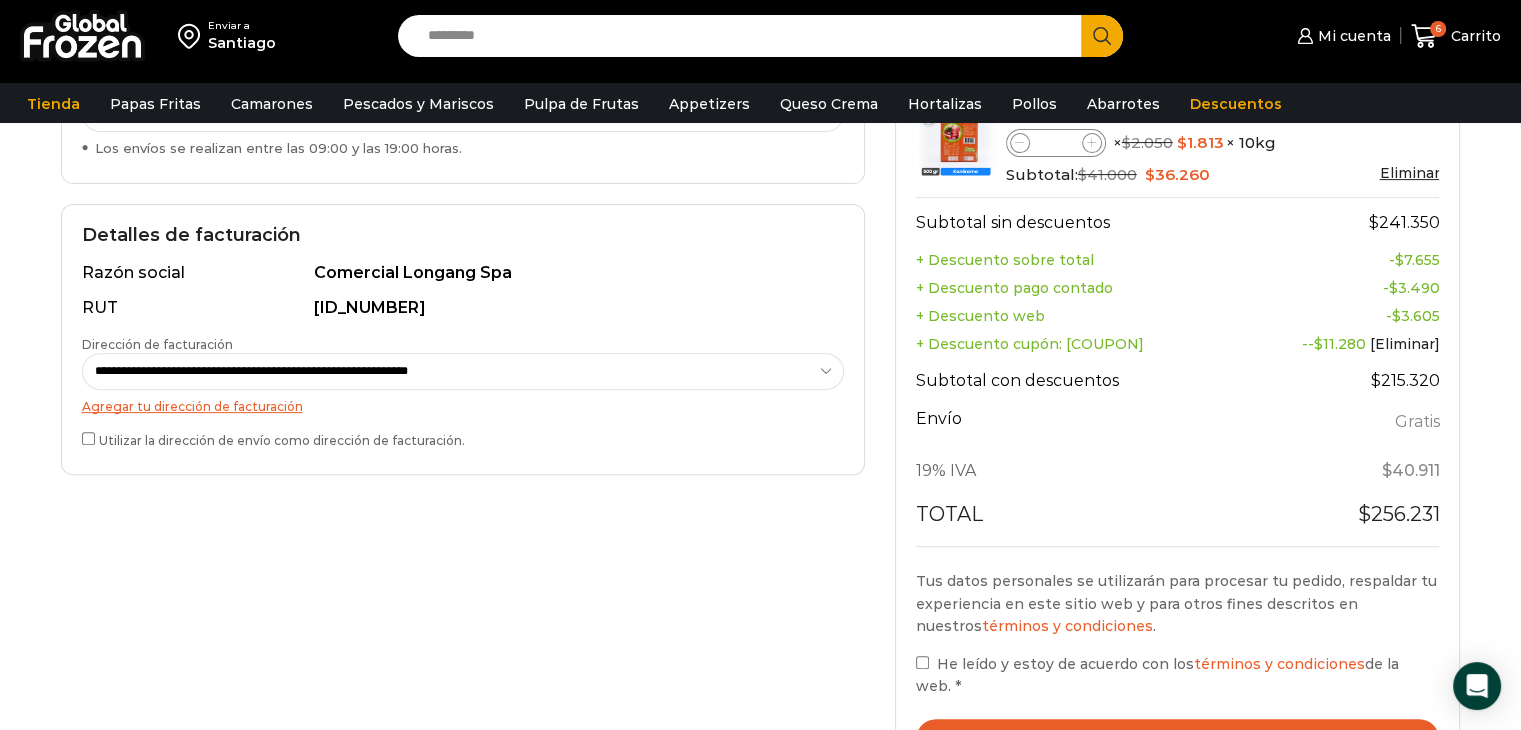 click on "Agregar tu dirección de facturación" at bounding box center [192, 406] 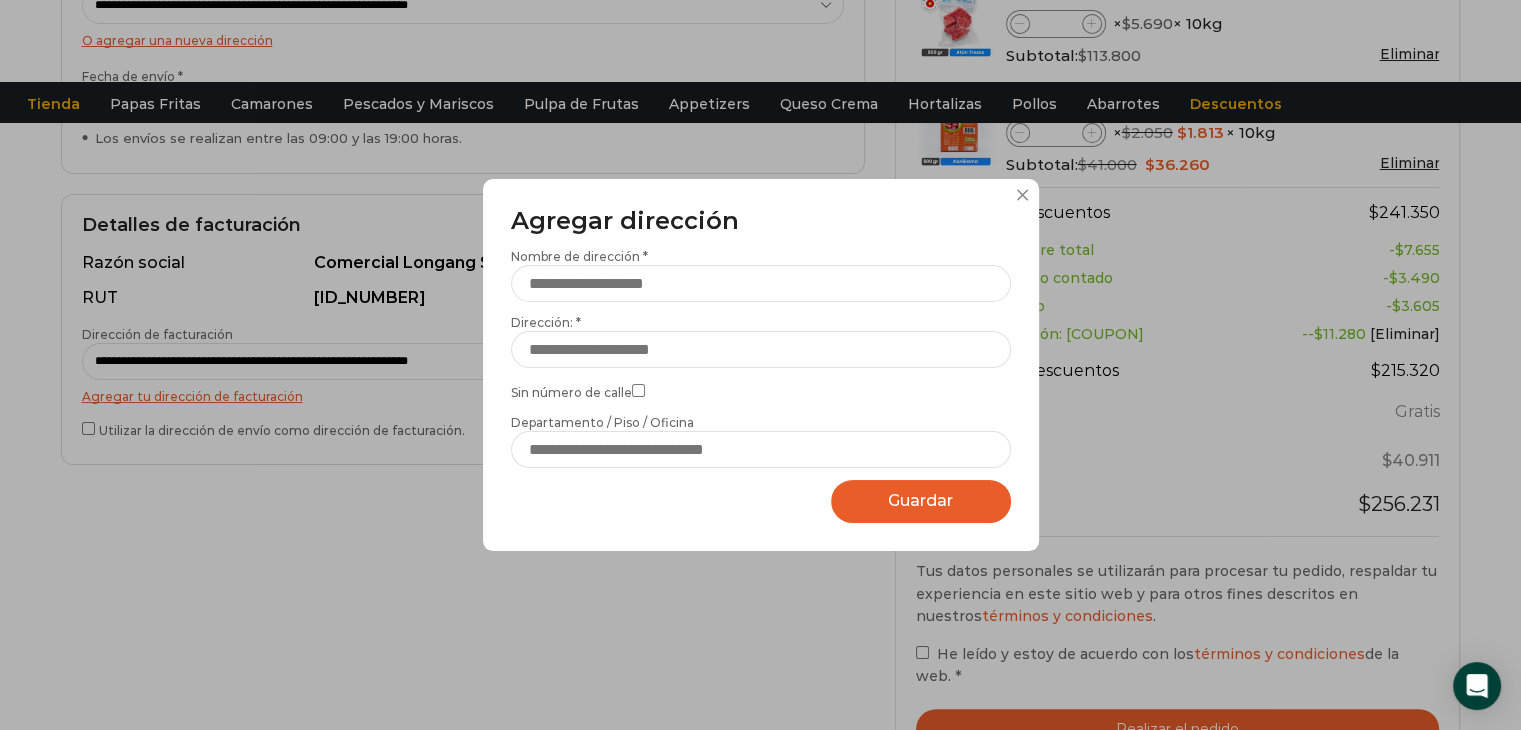 scroll, scrollTop: 0, scrollLeft: 0, axis: both 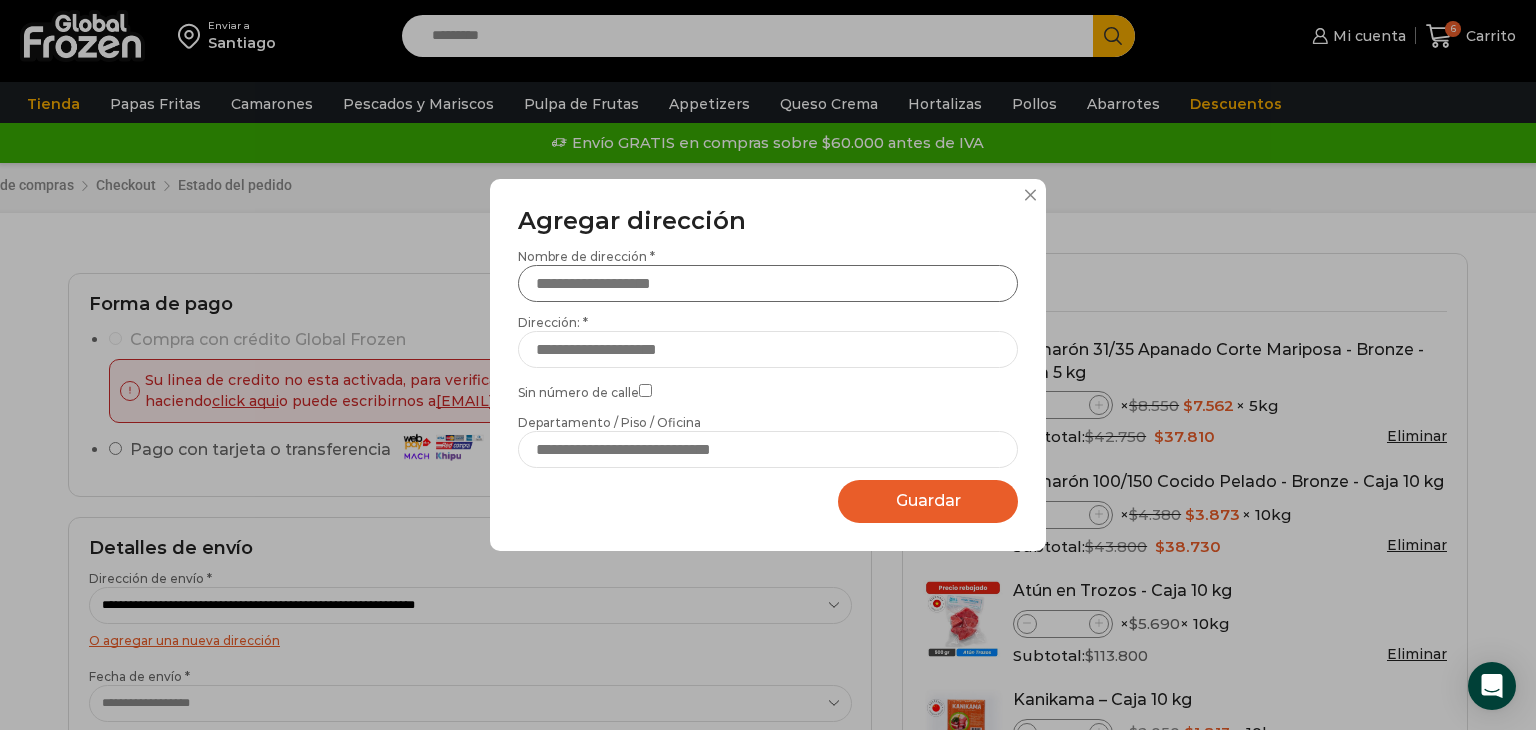 click on "Nombre de dirección *" at bounding box center [768, 283] 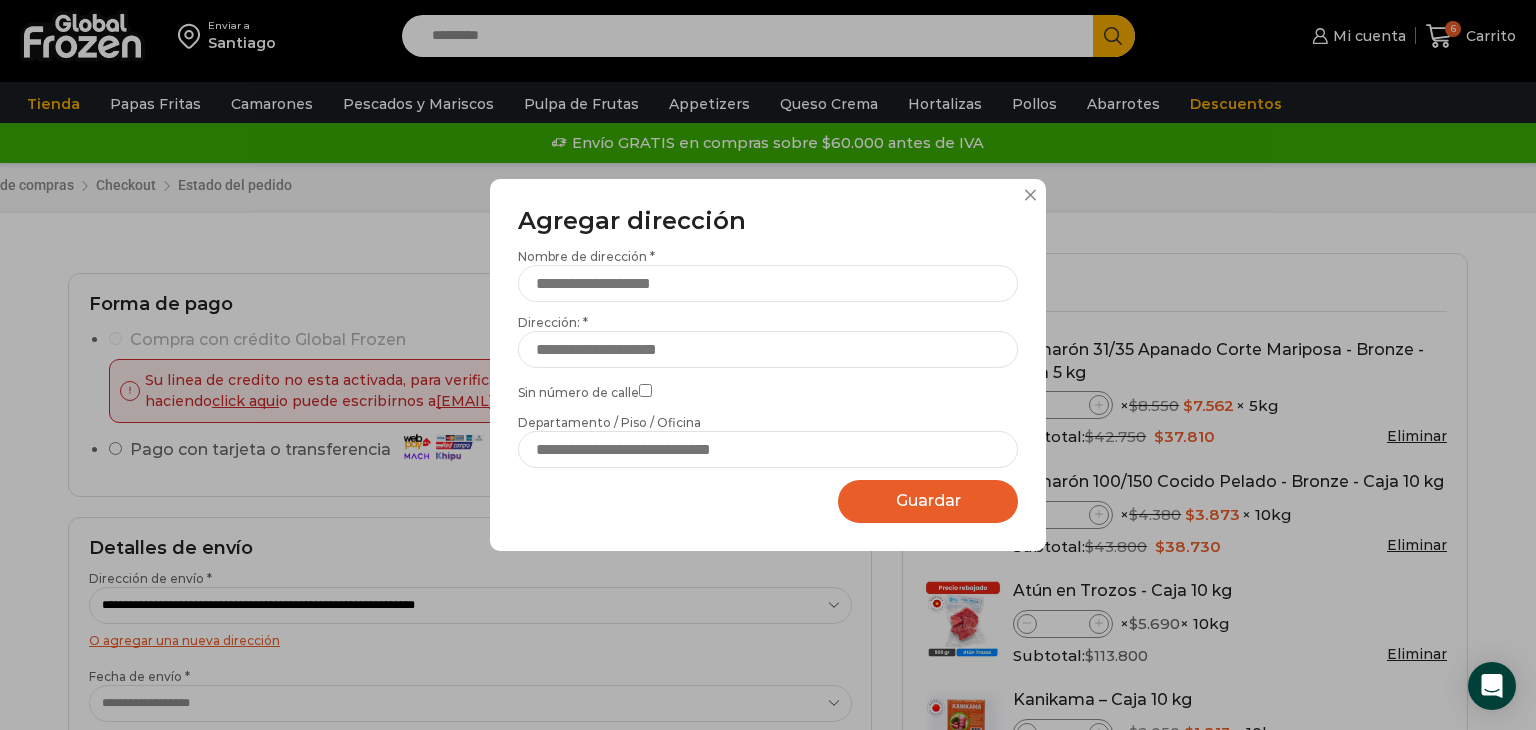 click at bounding box center (1030, 195) 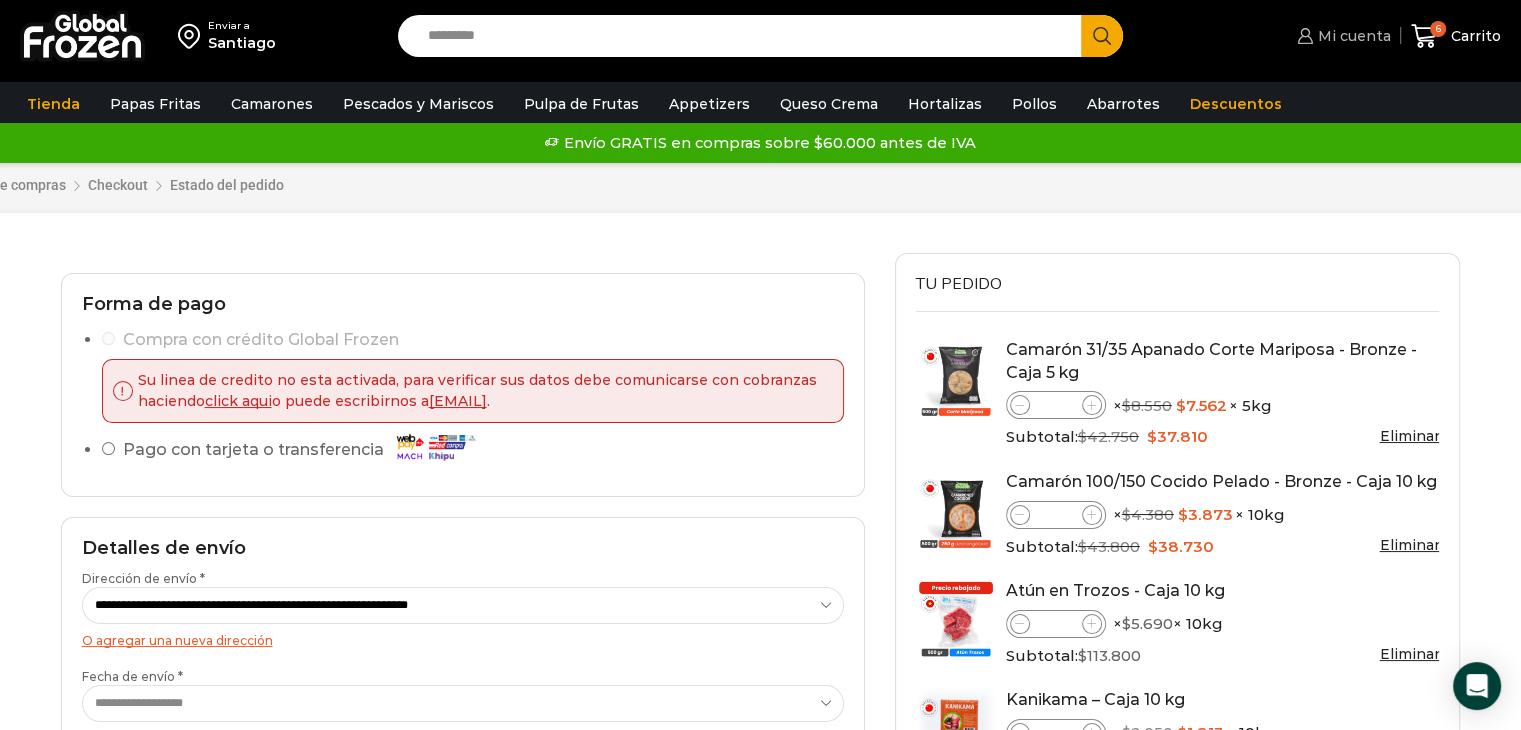 click on "Mi cuenta" at bounding box center [1352, 36] 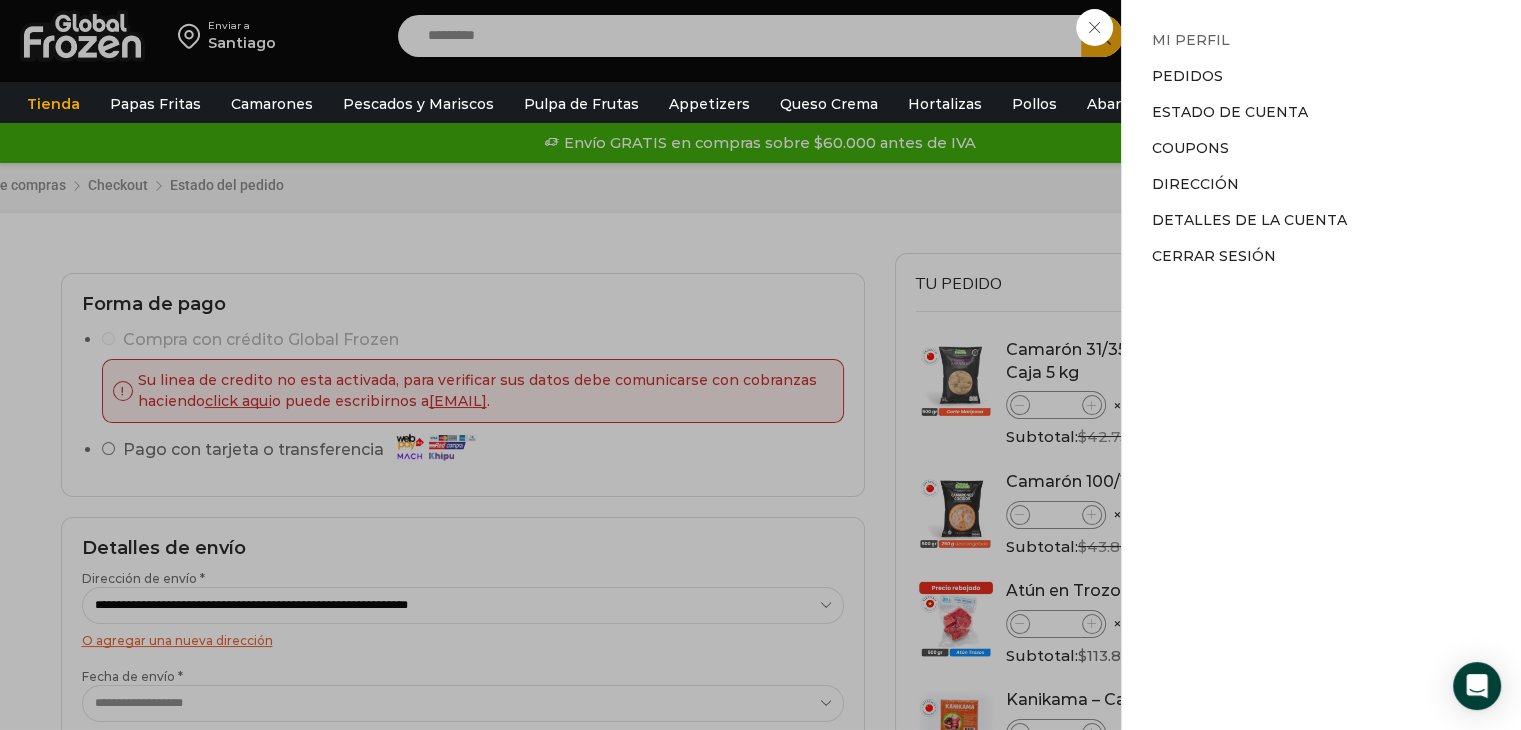 click on "Mi perfil" at bounding box center (1191, 40) 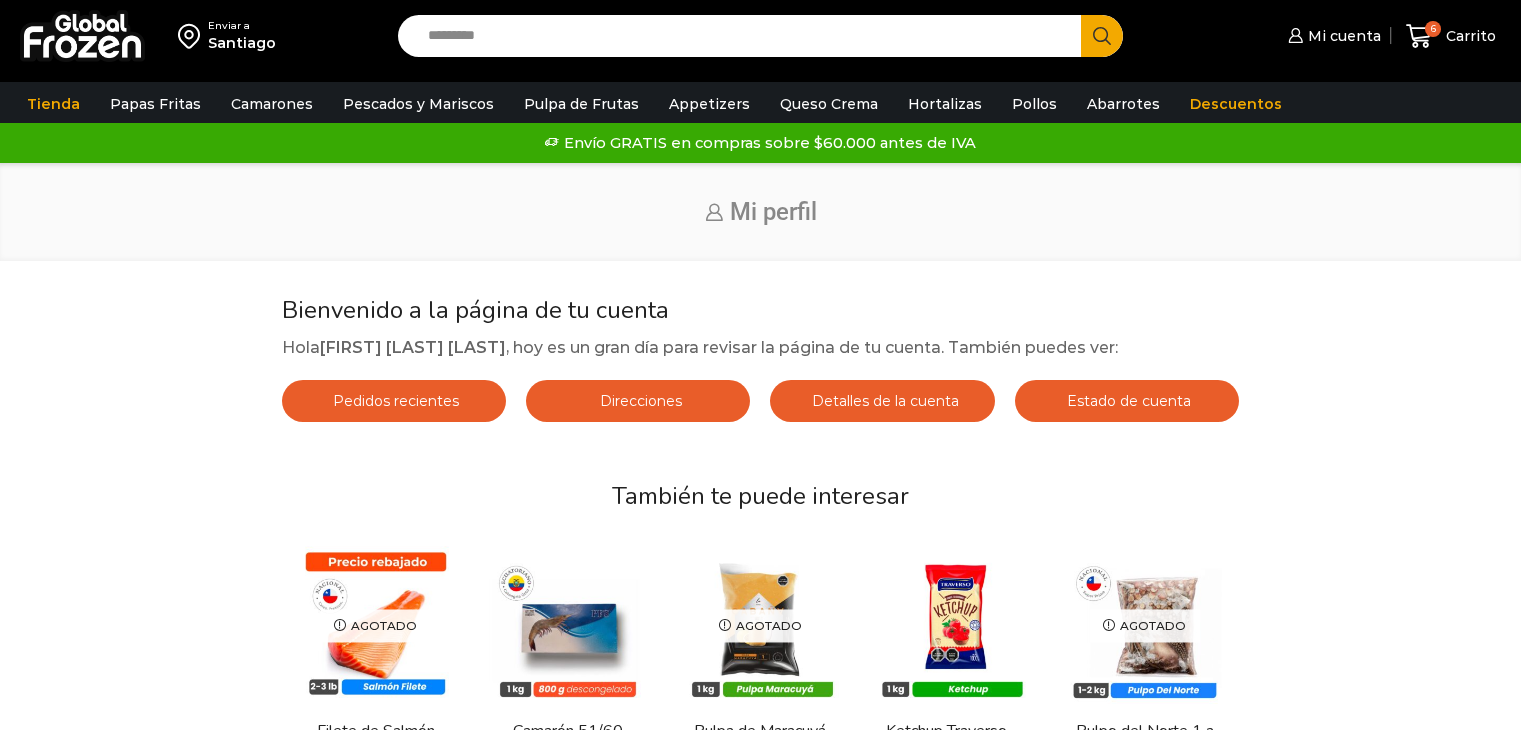 scroll, scrollTop: 0, scrollLeft: 0, axis: both 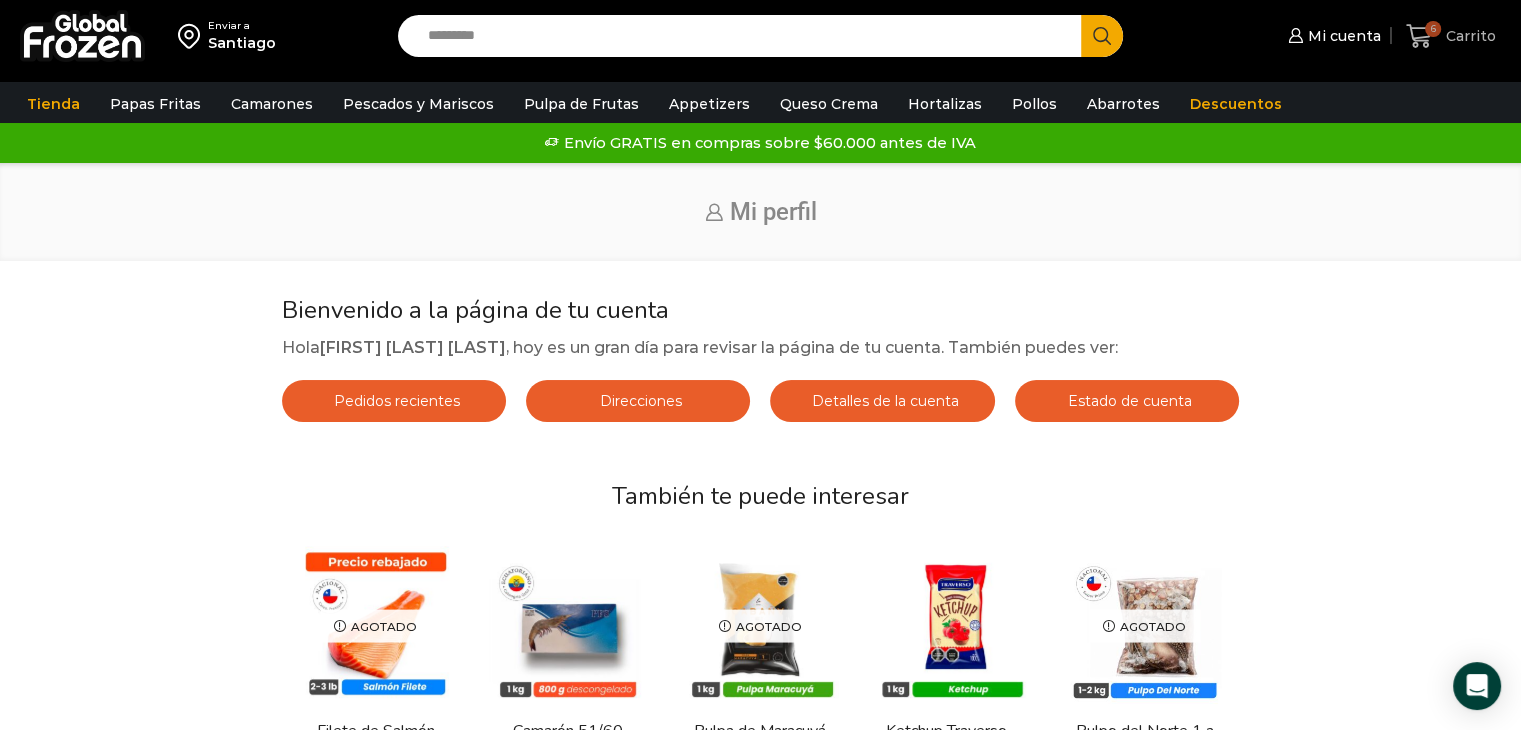 click on "Carrito" at bounding box center (1468, 36) 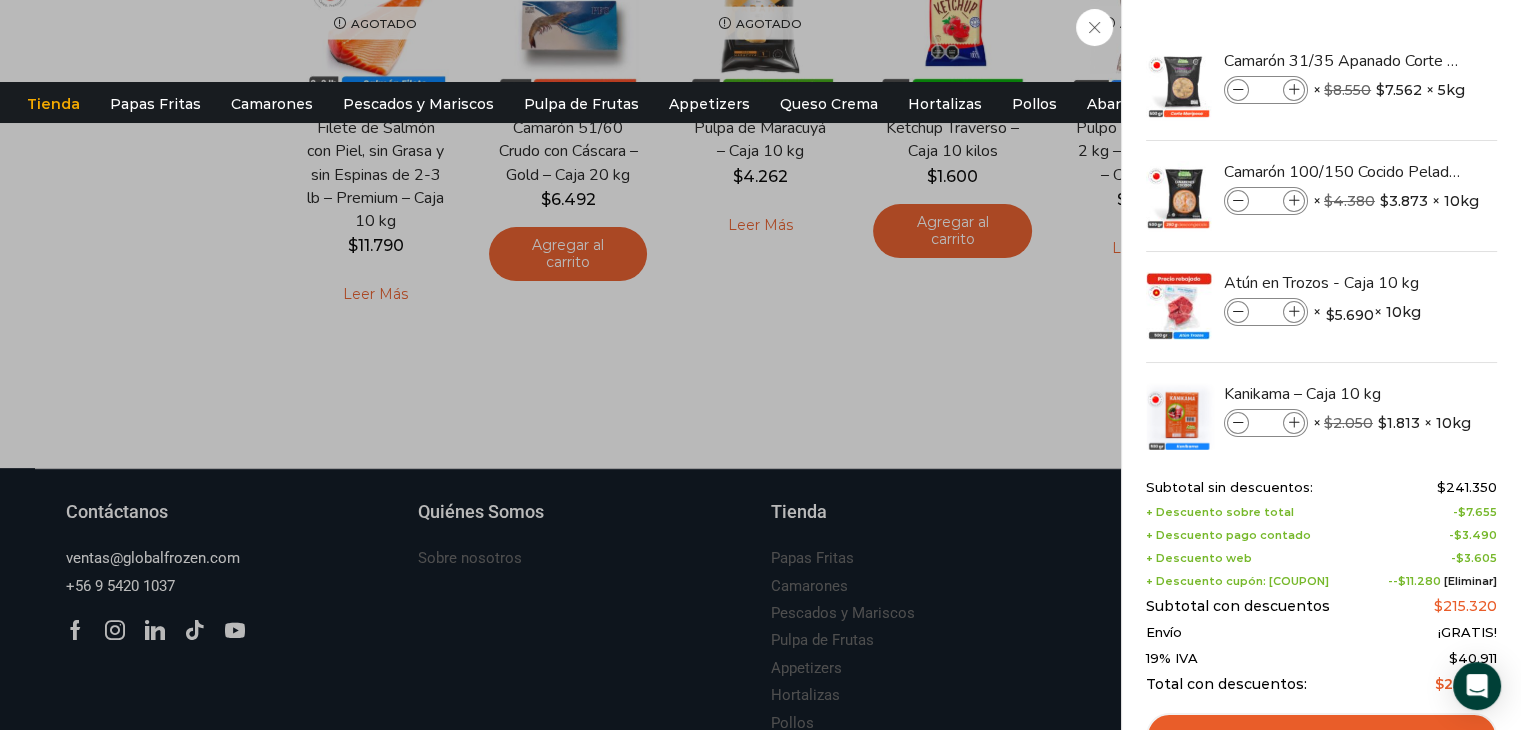 scroll, scrollTop: 764, scrollLeft: 0, axis: vertical 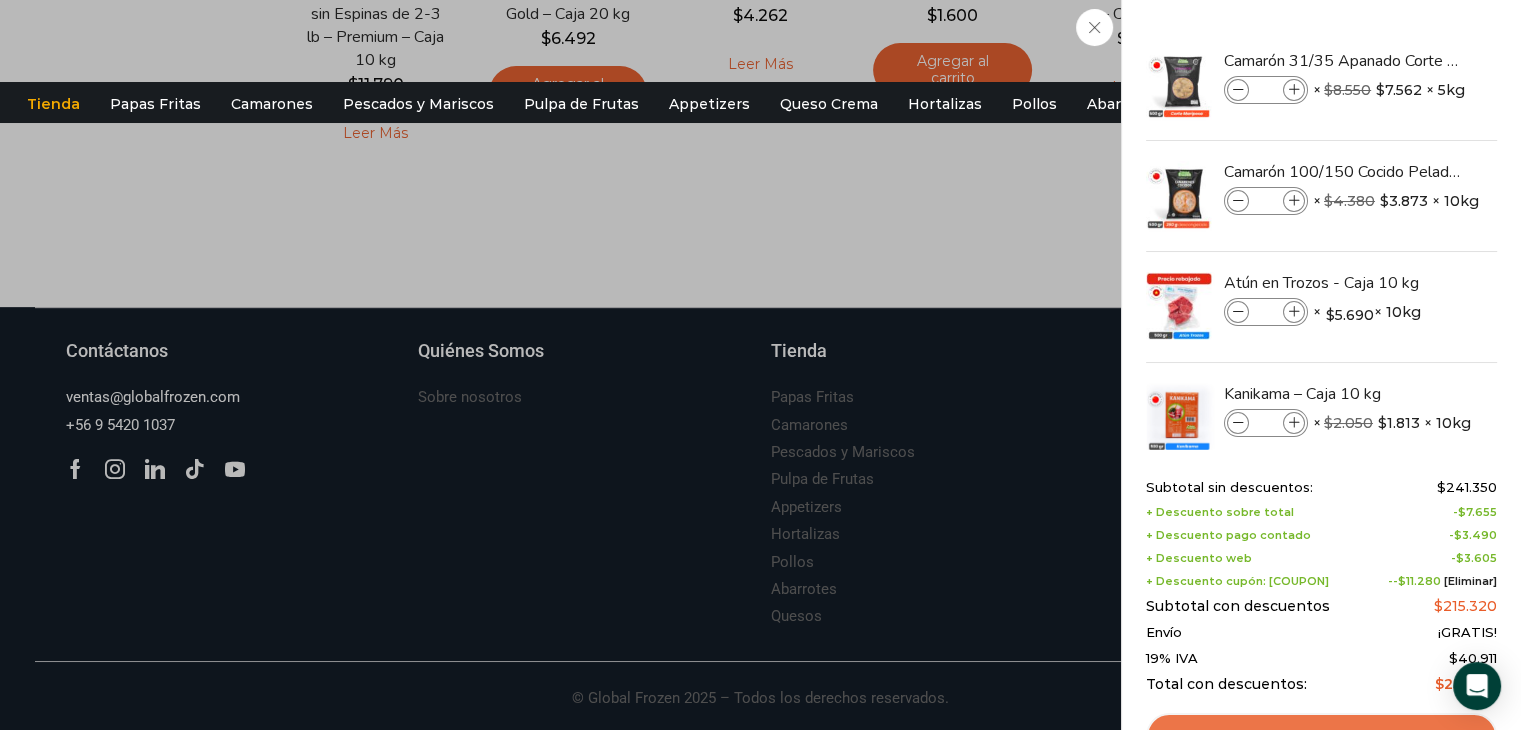 click on "Ver carrito" at bounding box center (1321, 736) 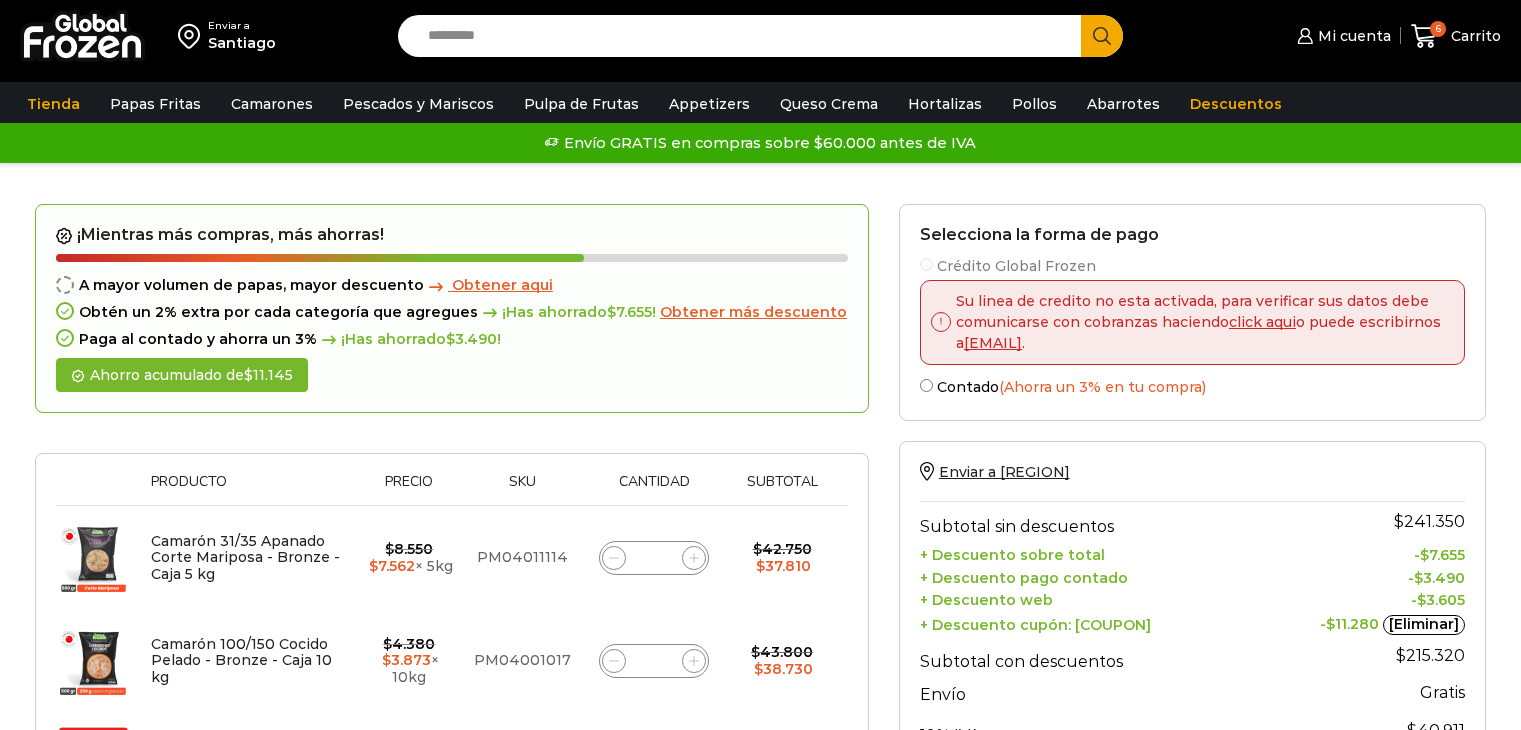 scroll, scrollTop: 0, scrollLeft: 0, axis: both 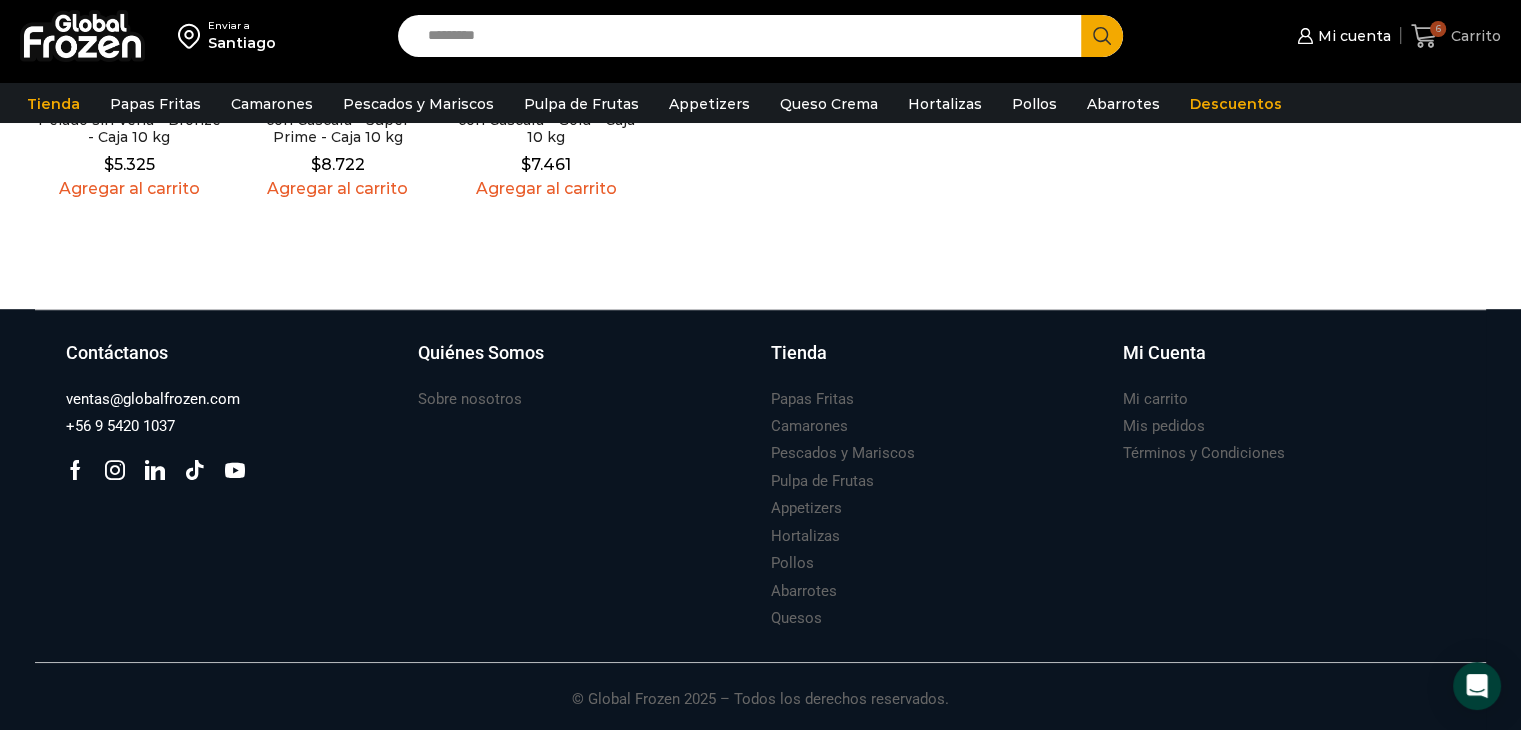 click on "6" at bounding box center [1428, 36] 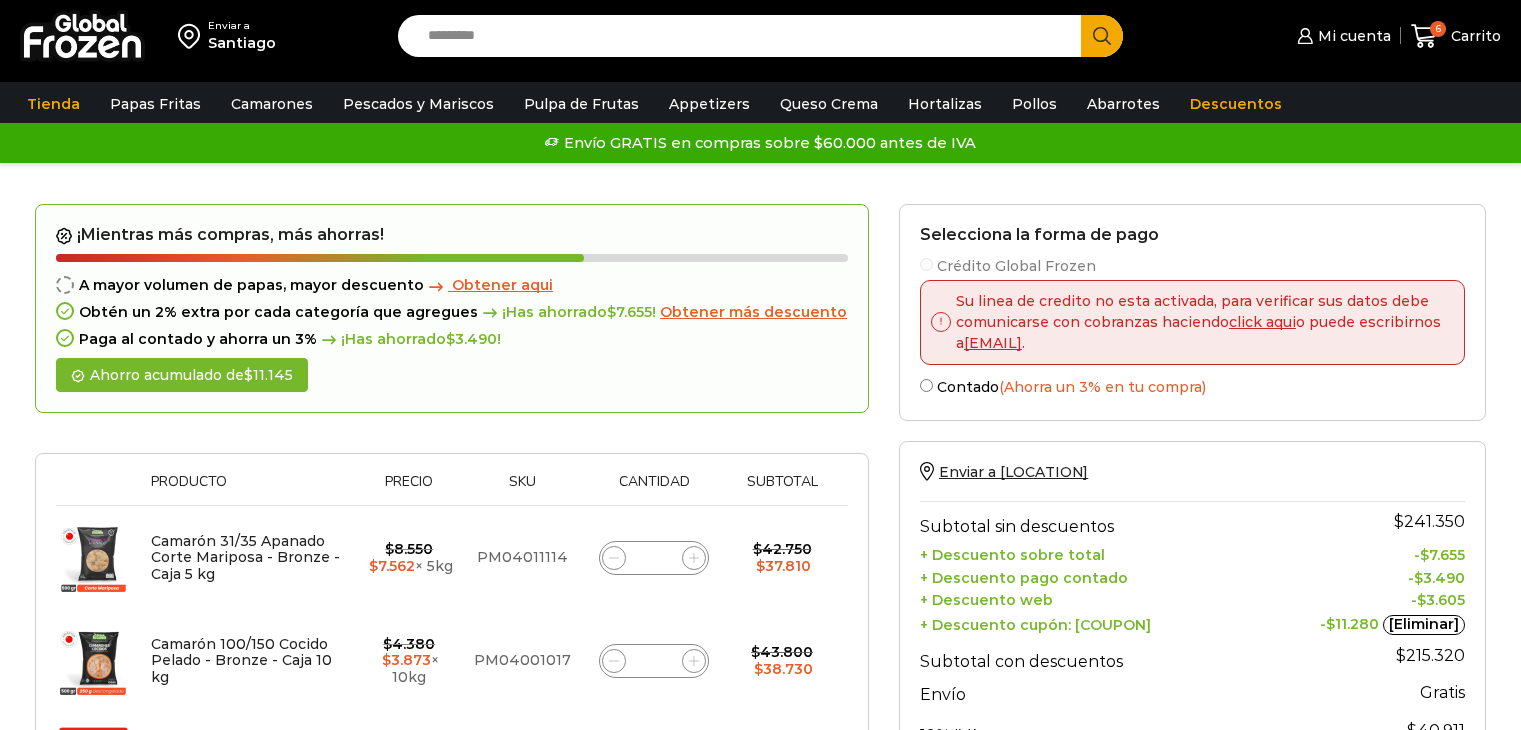 scroll, scrollTop: 0, scrollLeft: 0, axis: both 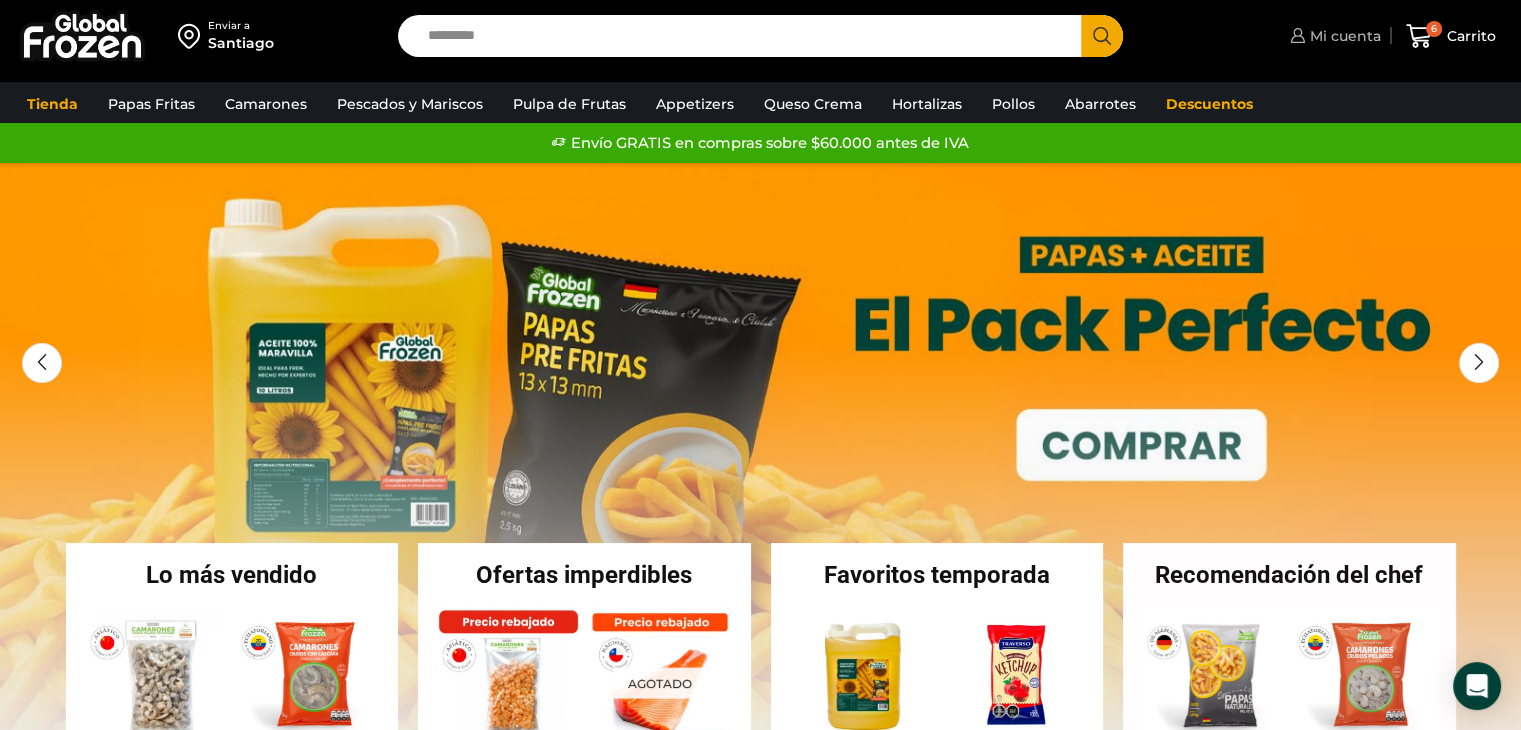 click on "Mi cuenta" at bounding box center (1343, 36) 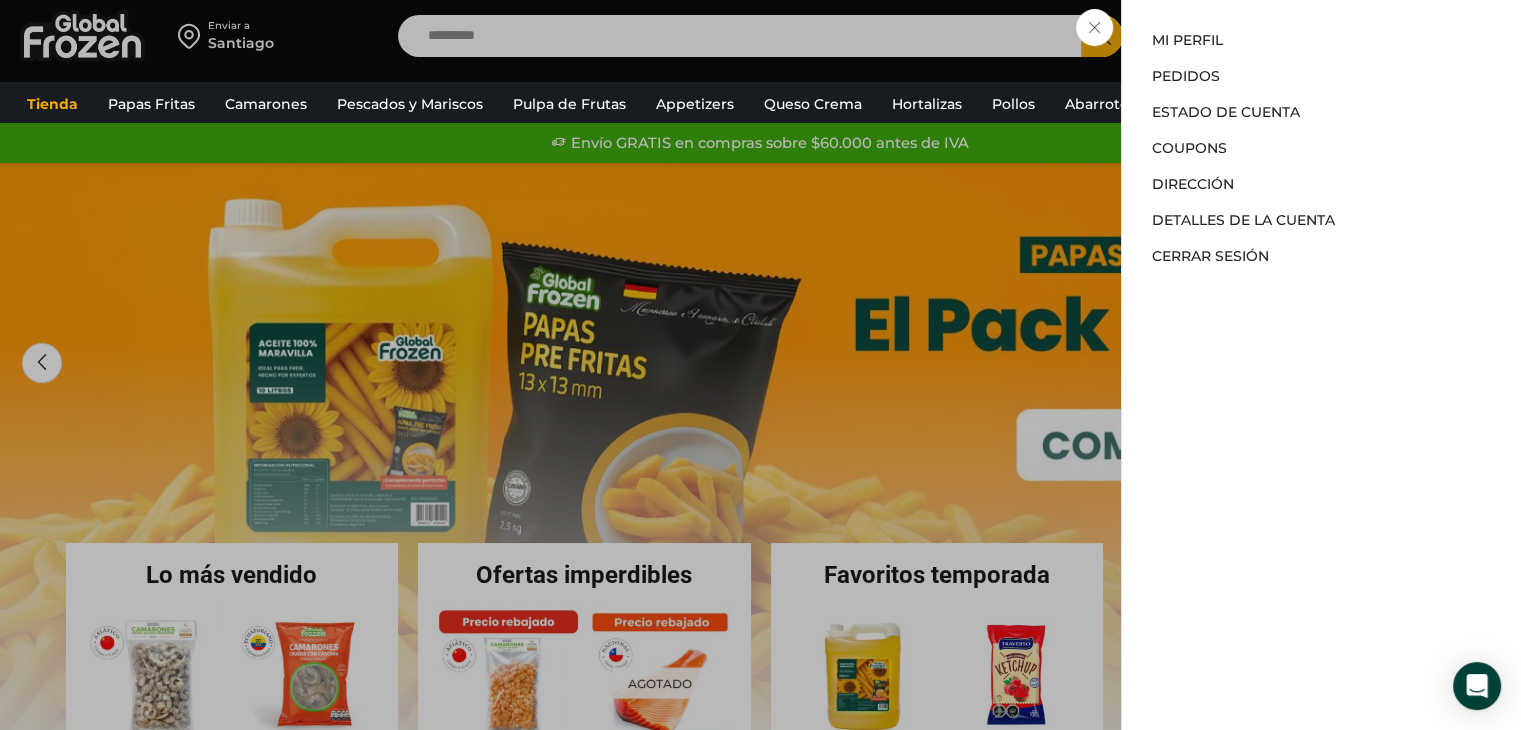 click on "Mi cuenta
Mi cuenta
Mi perfil
Pedidos
Descargas
Estado de Cuenta
Coupons
Dirección
Detalles de la cuenta" at bounding box center (1333, 36) 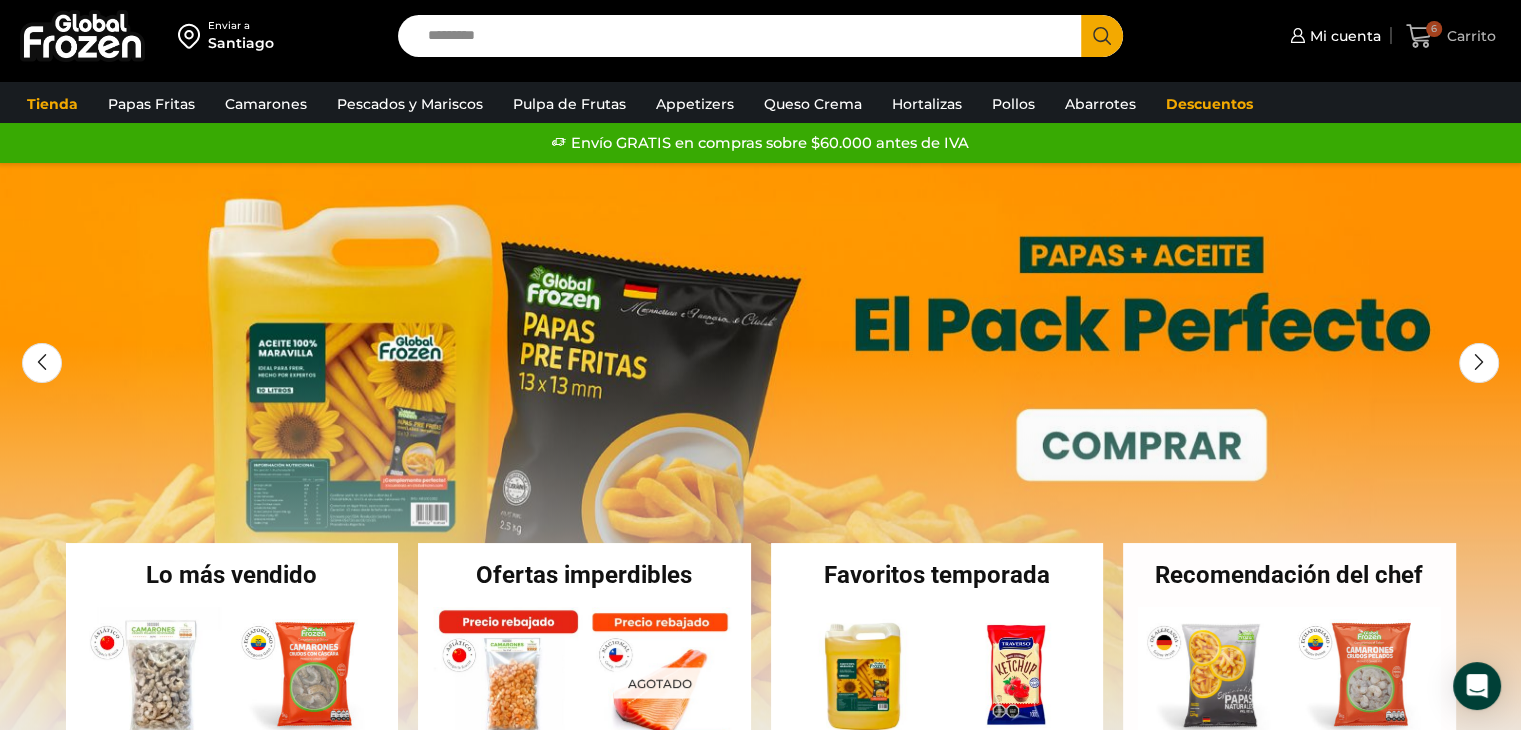 click 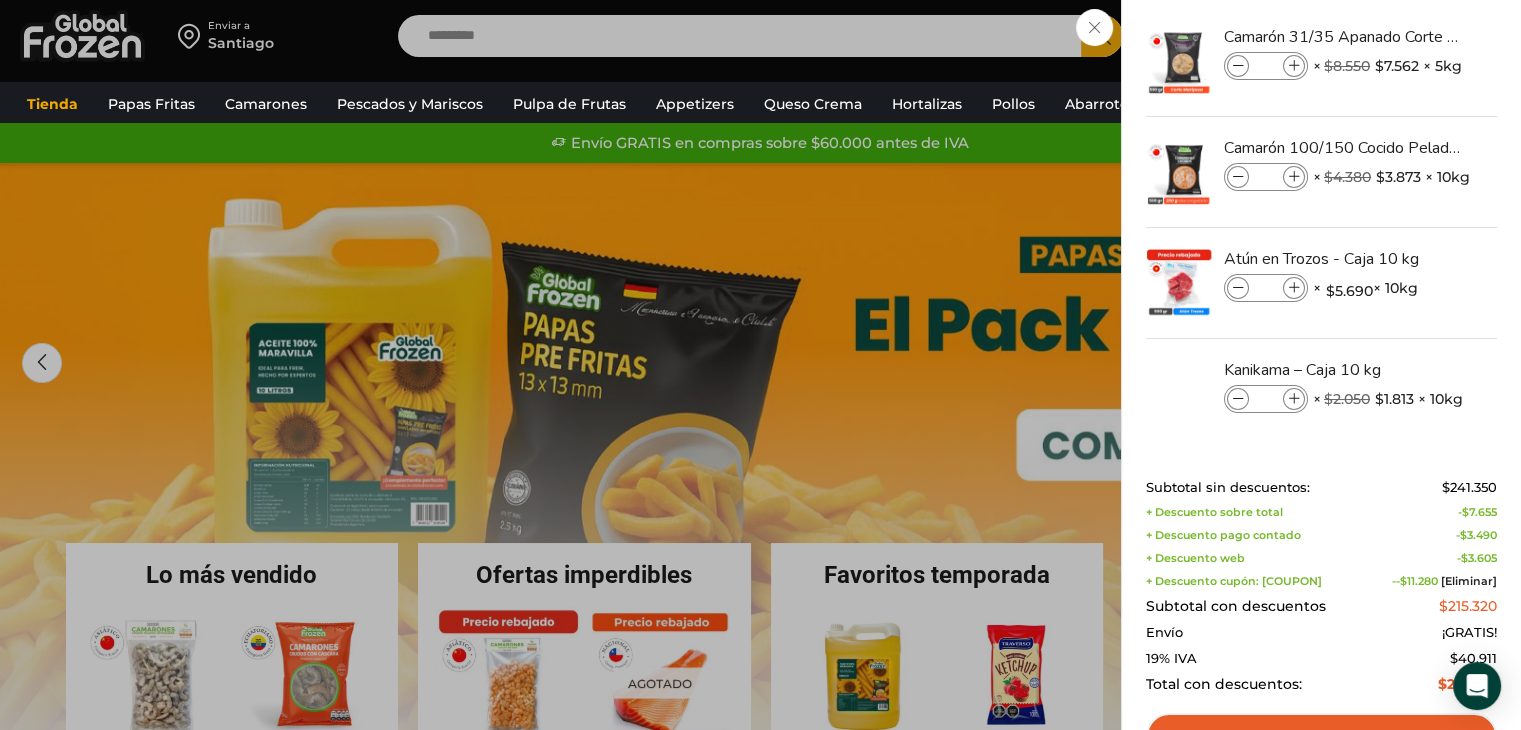 scroll, scrollTop: 37, scrollLeft: 0, axis: vertical 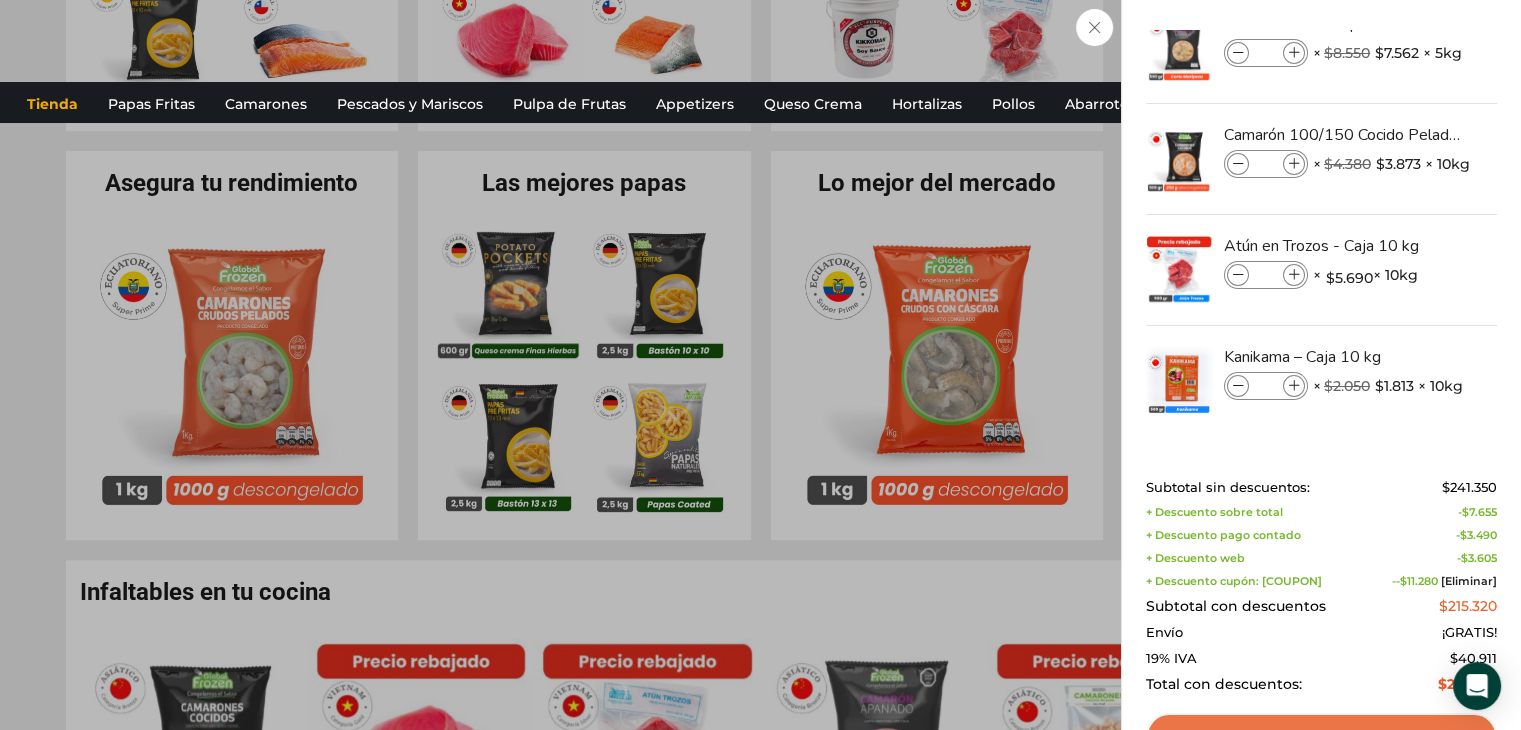 click on "Ver carrito" at bounding box center [1321, 736] 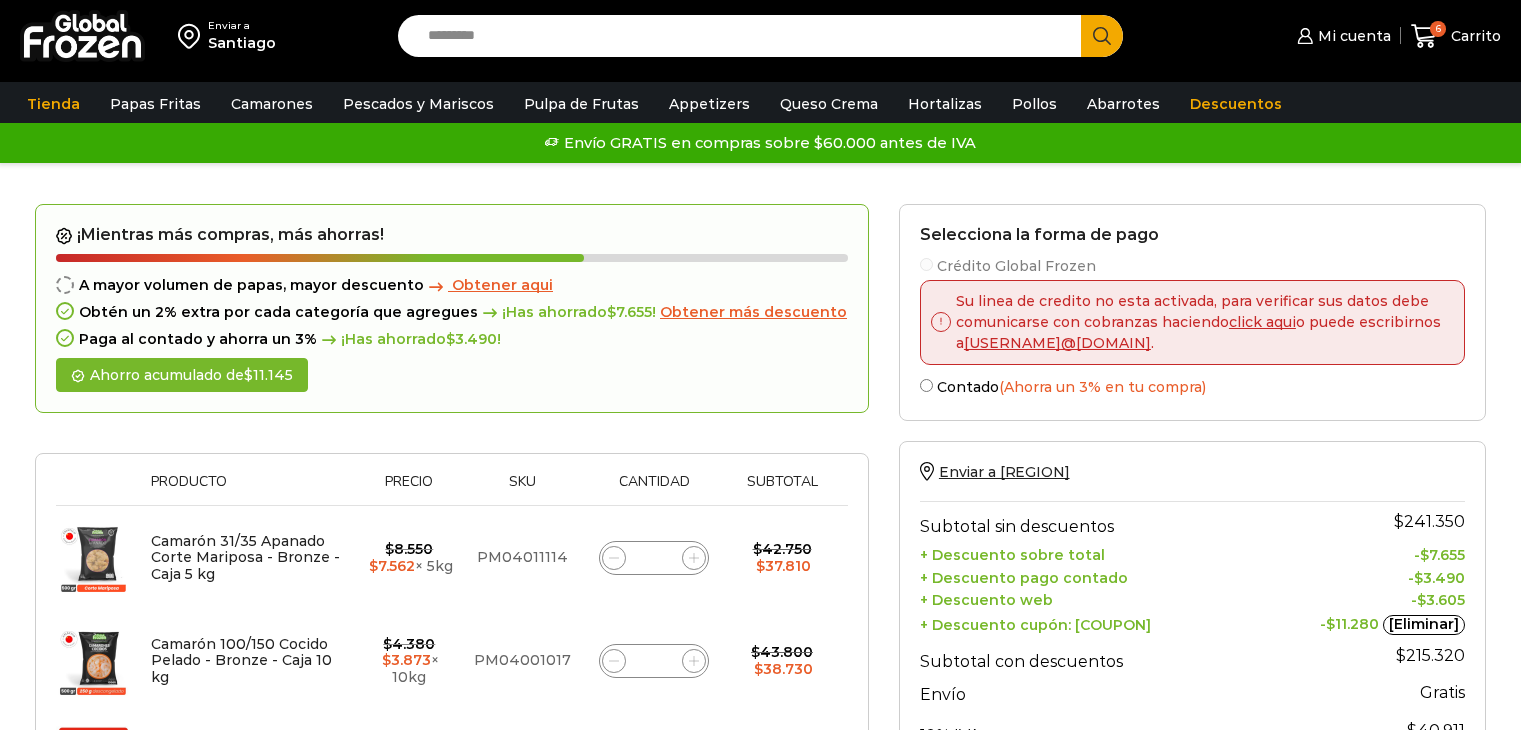 scroll, scrollTop: 0, scrollLeft: 0, axis: both 